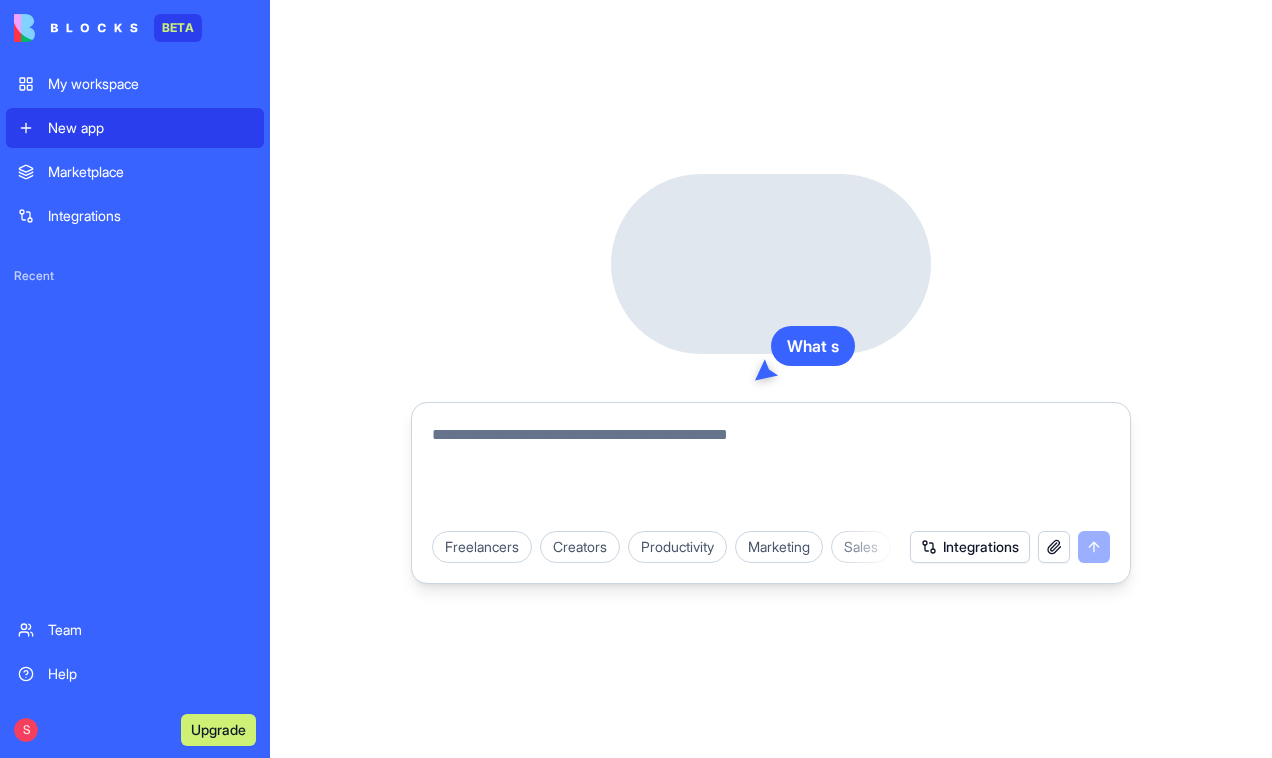 scroll, scrollTop: 0, scrollLeft: 0, axis: both 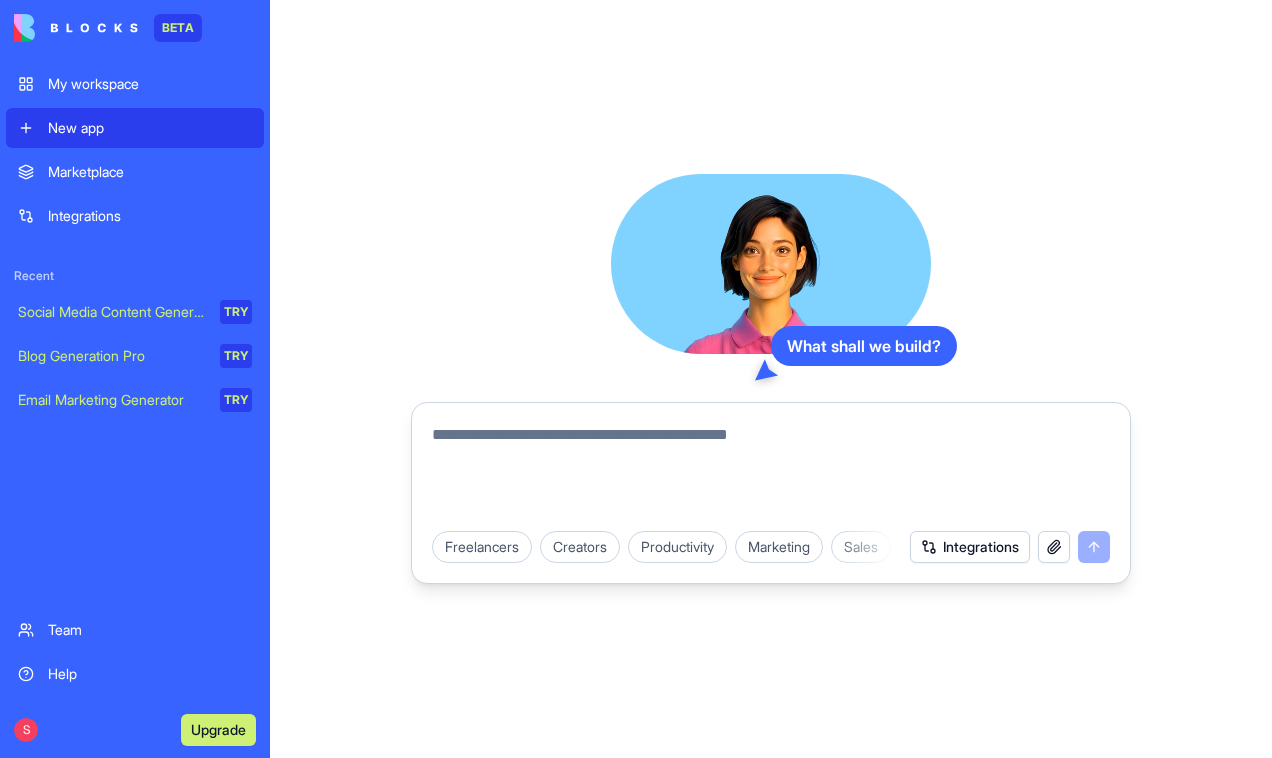 click at bounding box center (771, 471) 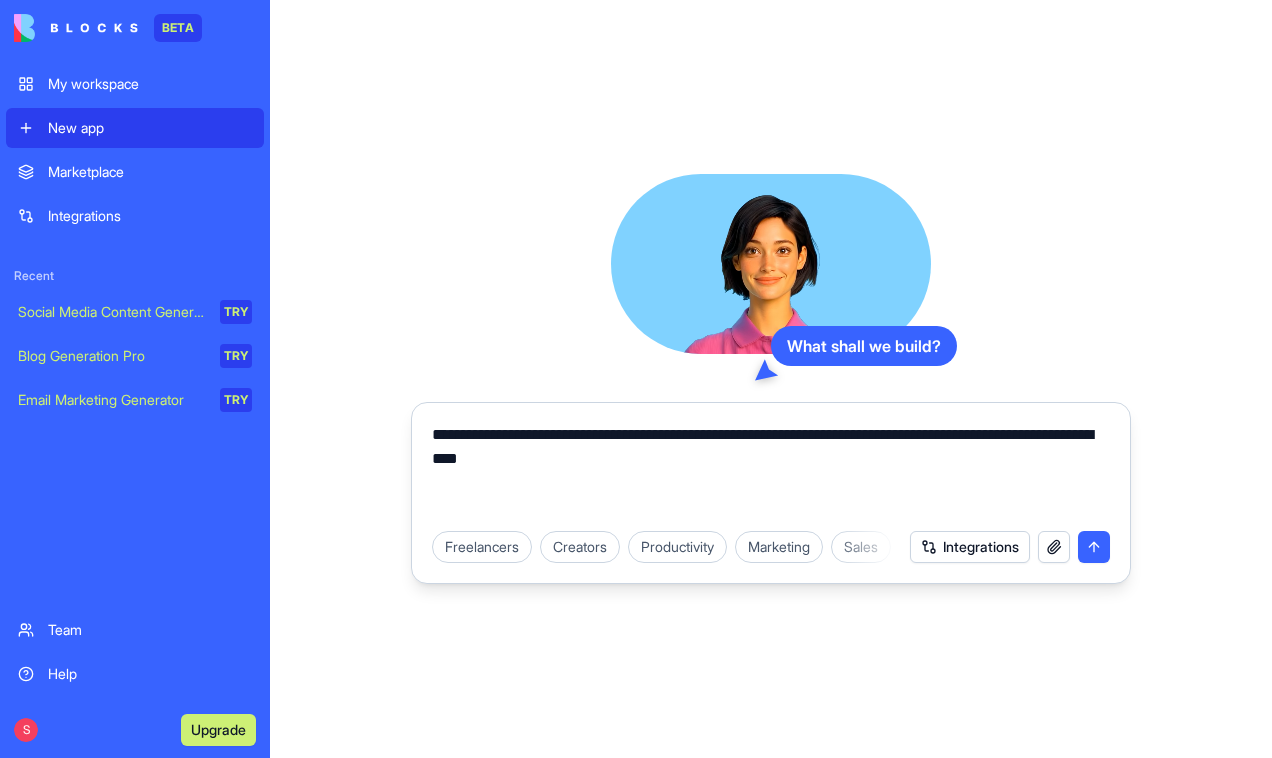 type on "**********" 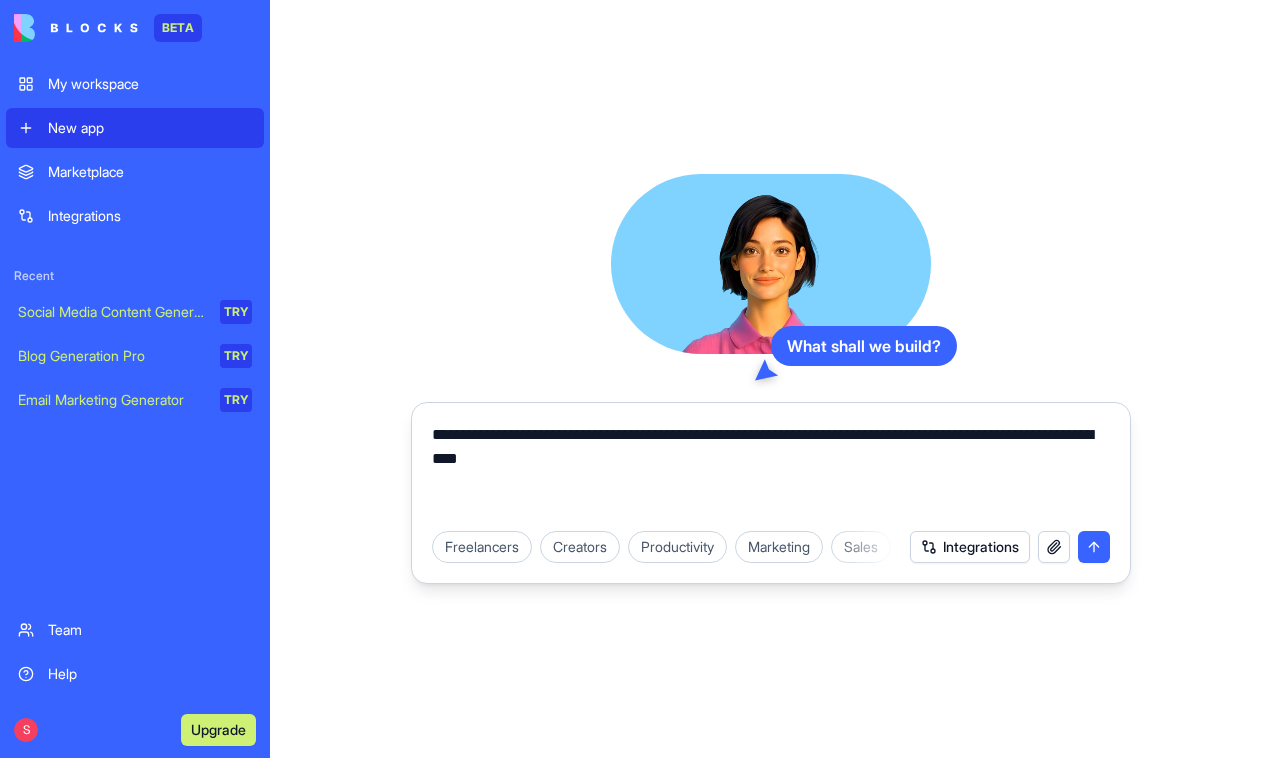 click at bounding box center (1094, 547) 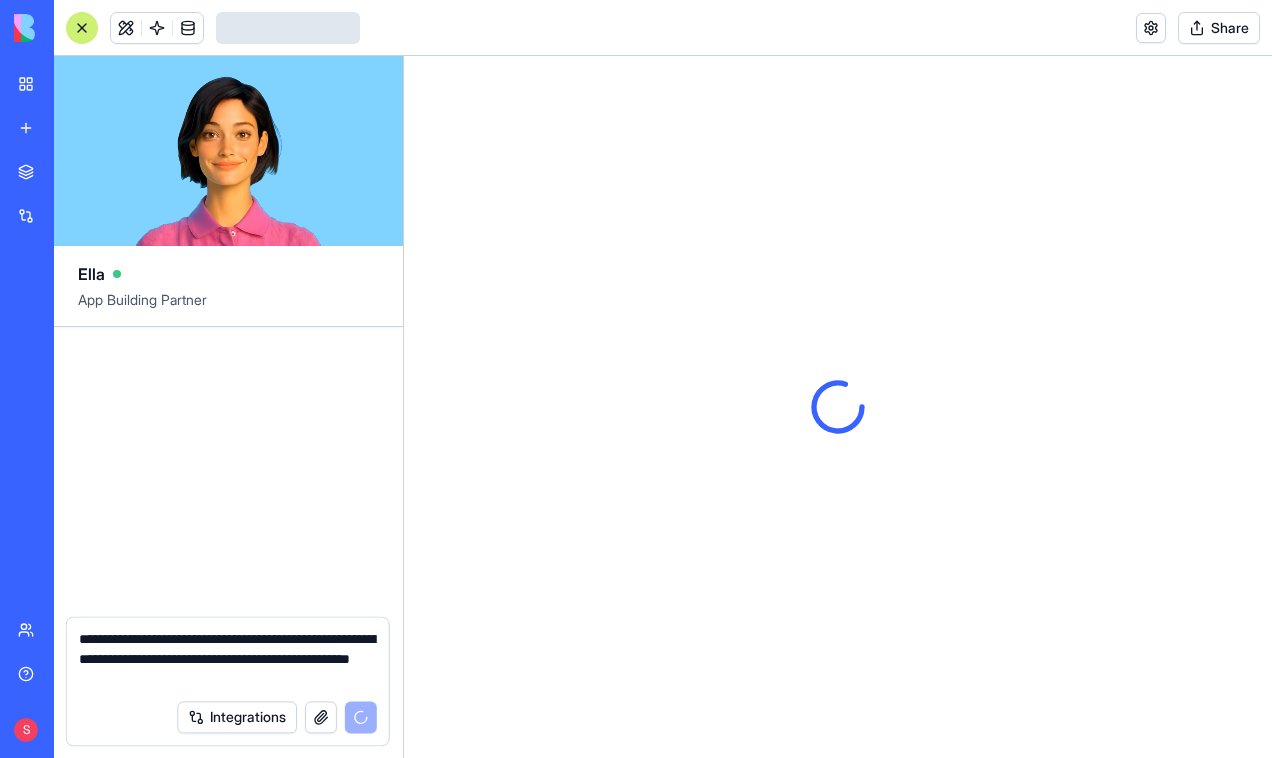 type 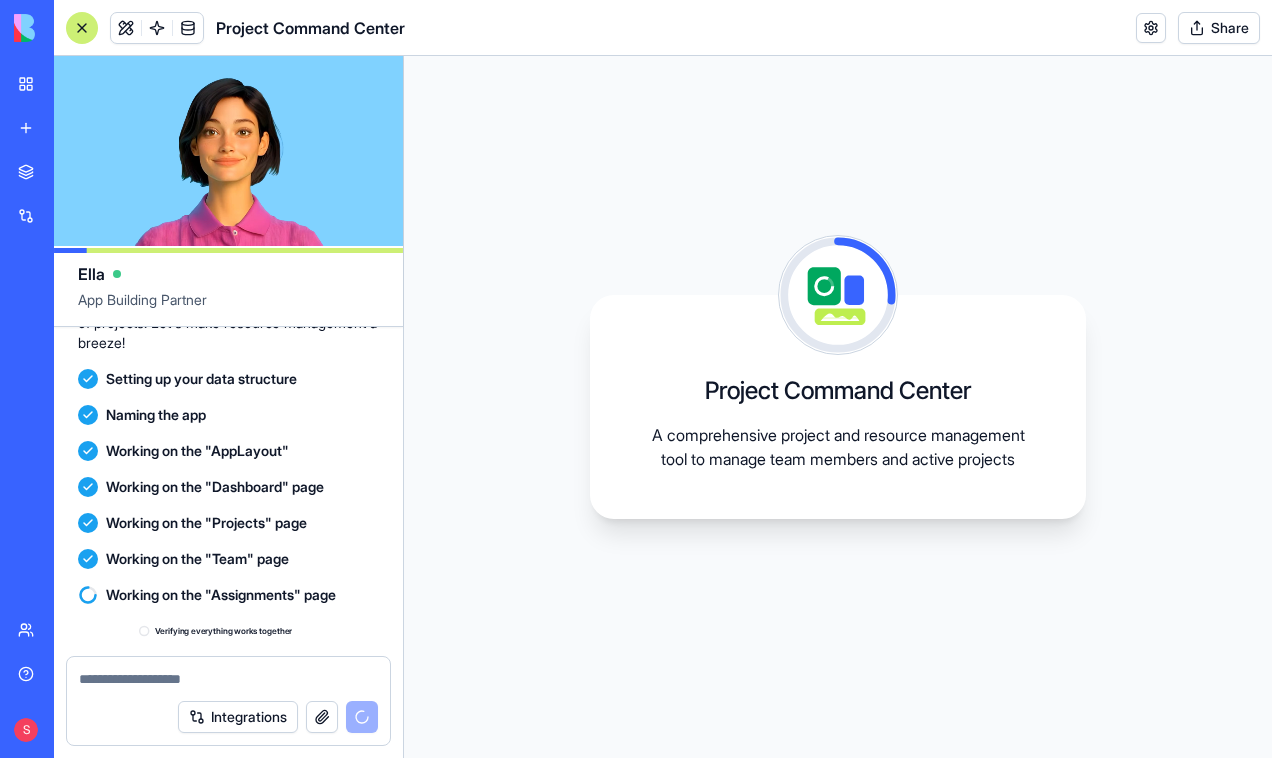 scroll, scrollTop: 318, scrollLeft: 0, axis: vertical 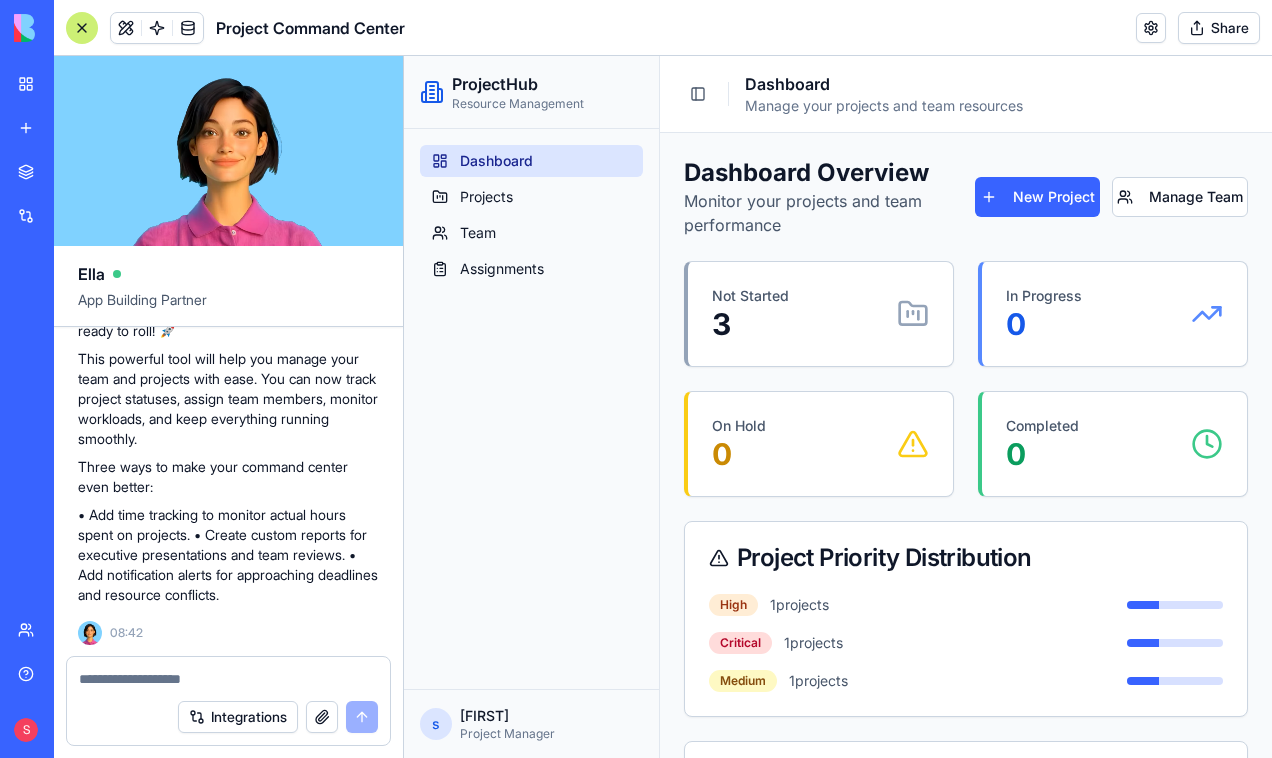 type 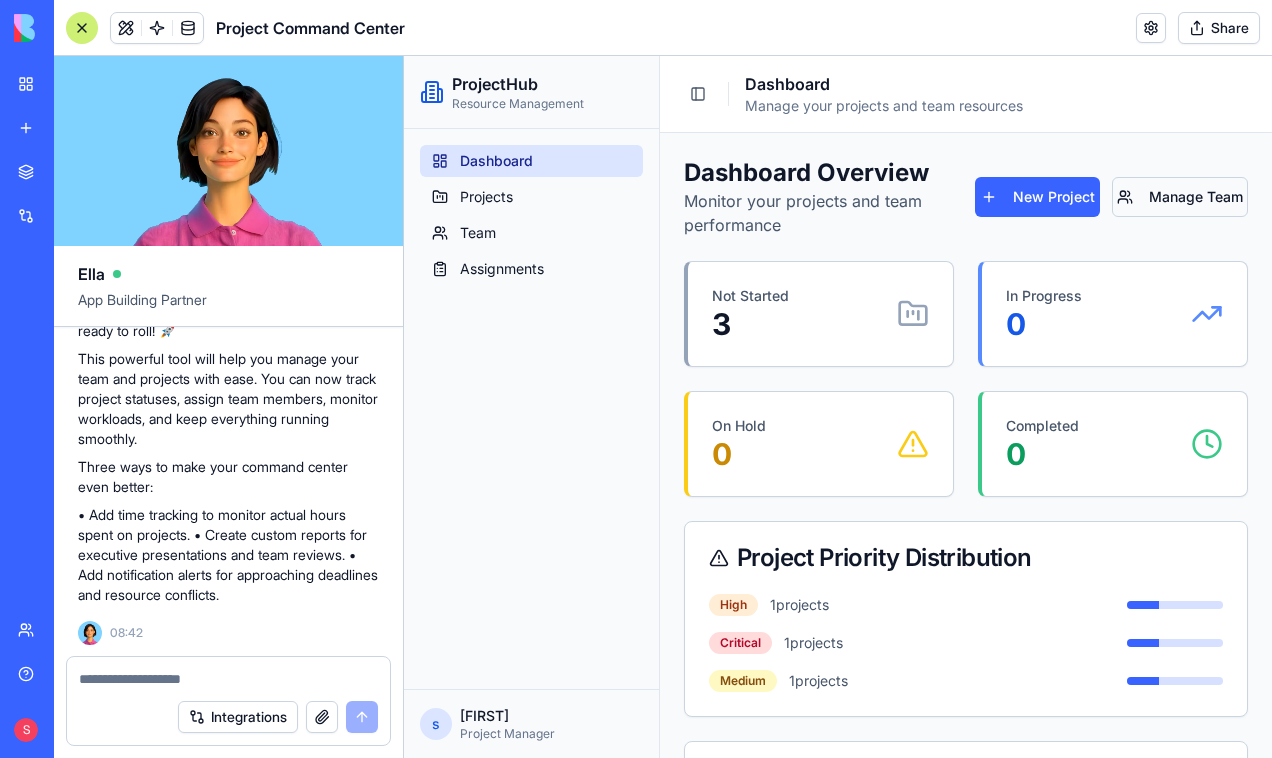 click on "Manage Team" at bounding box center (1180, 197) 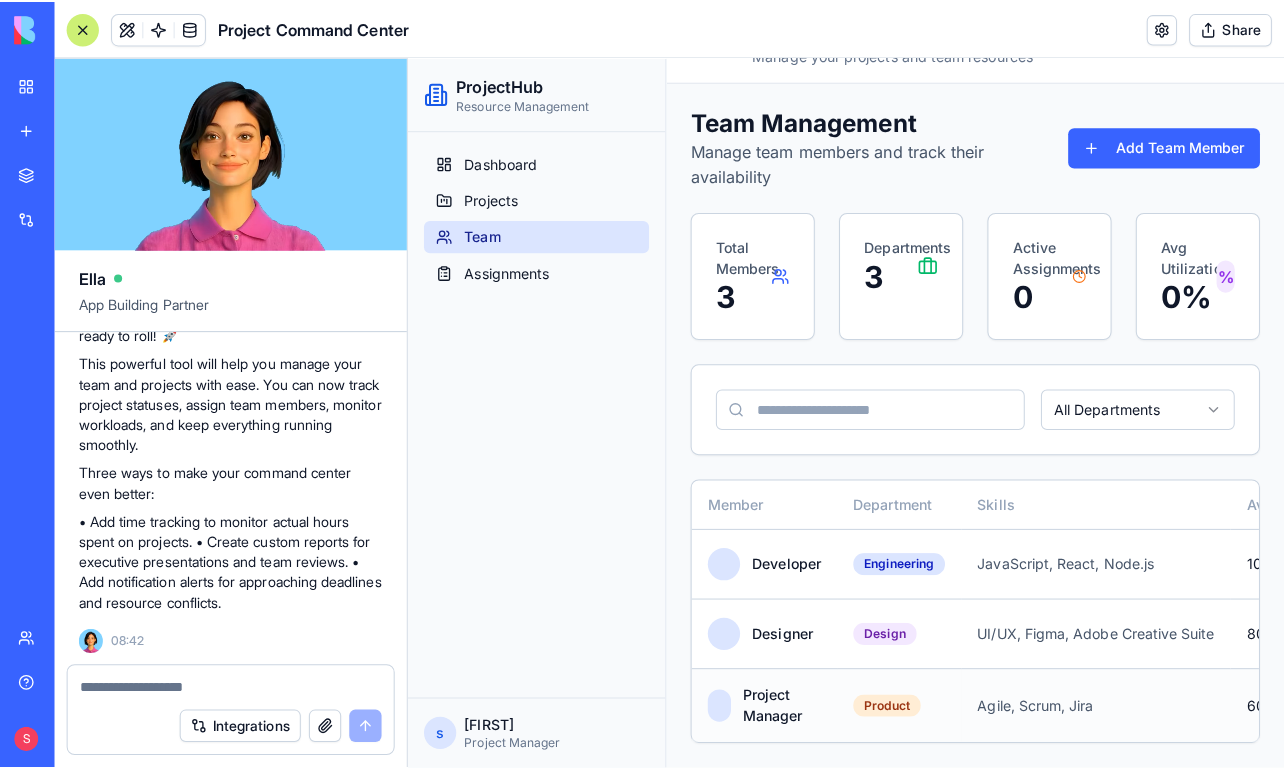 scroll, scrollTop: 59, scrollLeft: 0, axis: vertical 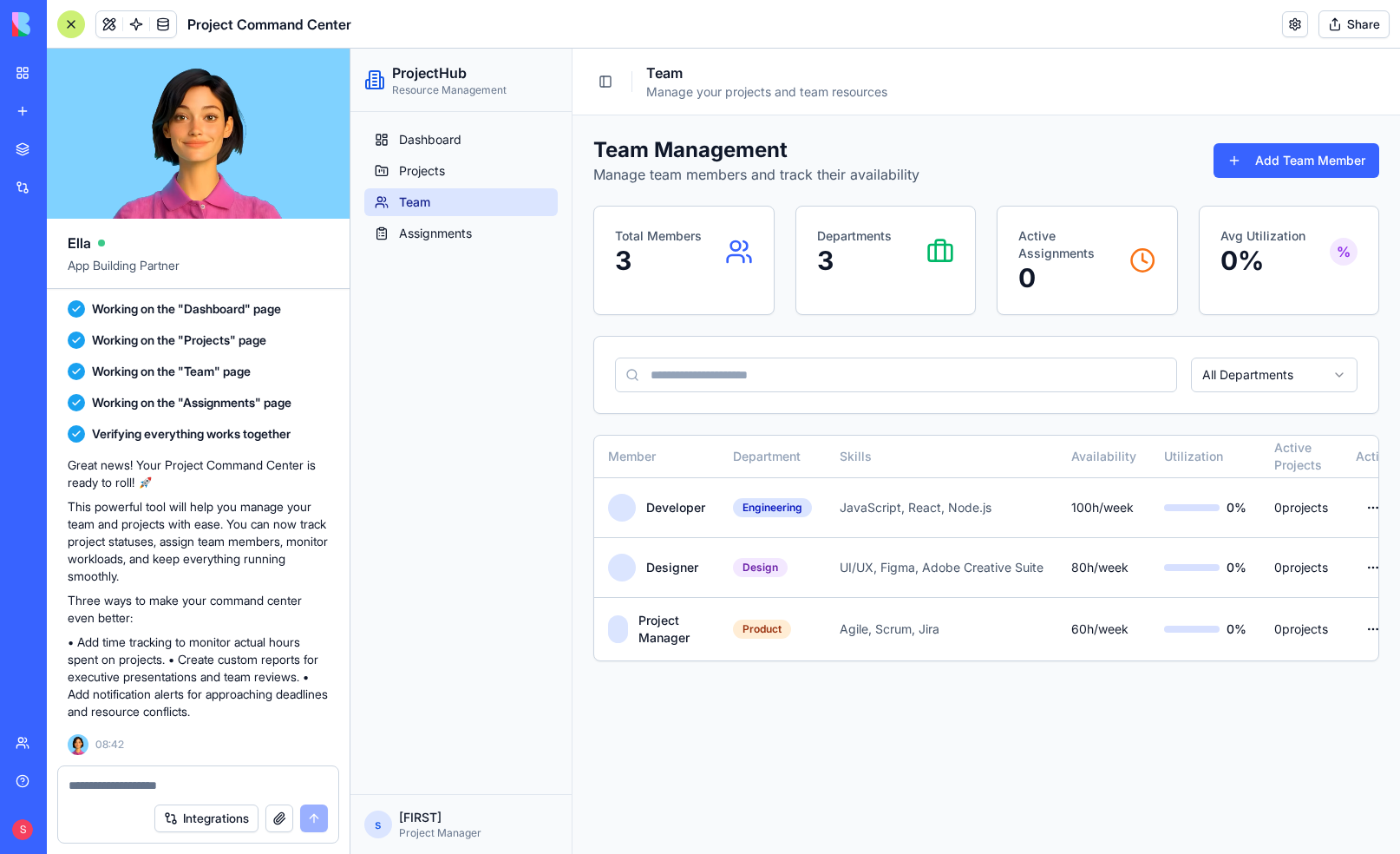 click on "Departments" at bounding box center [854, 236] 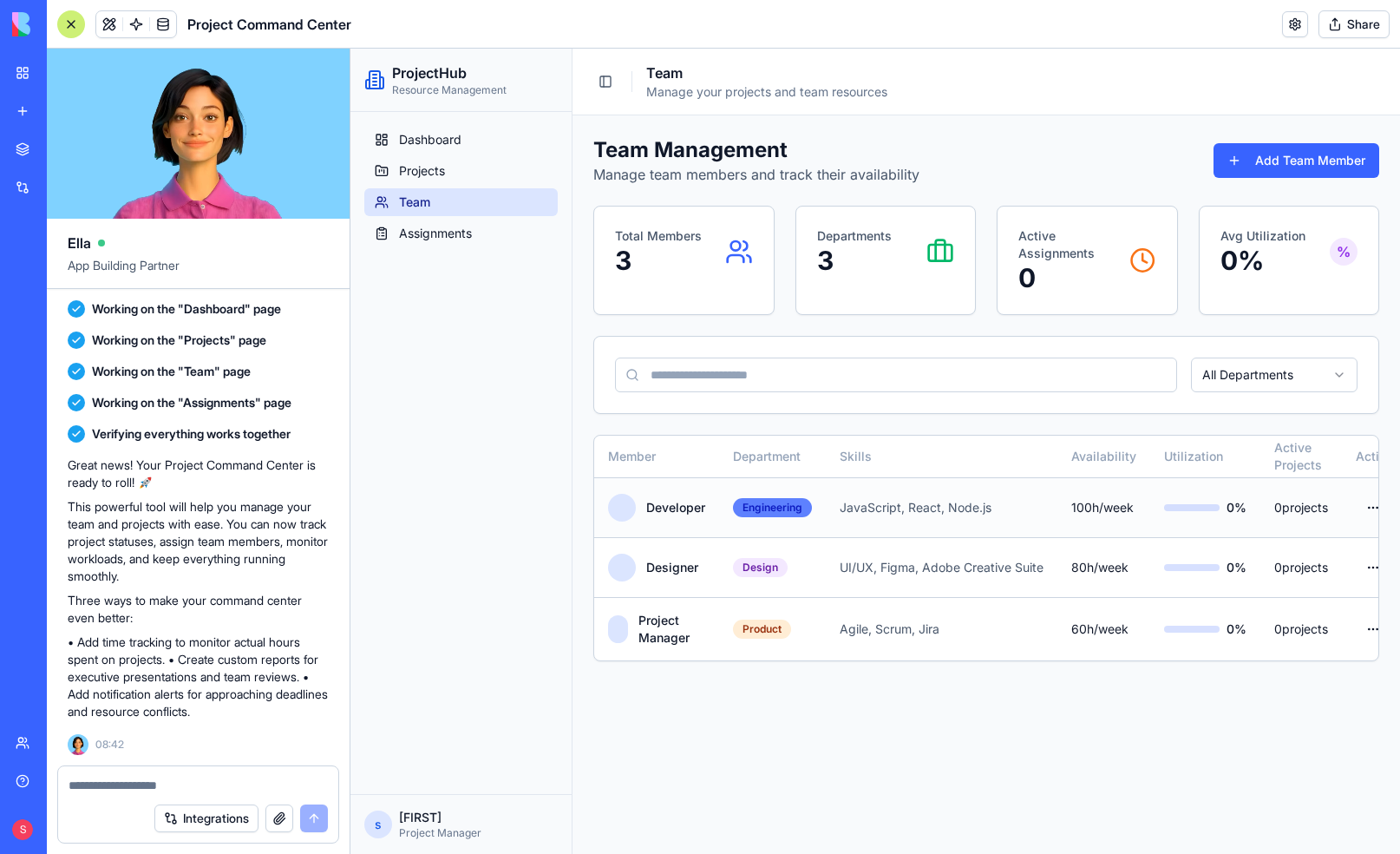 click on "Engineering" at bounding box center (772, 508) 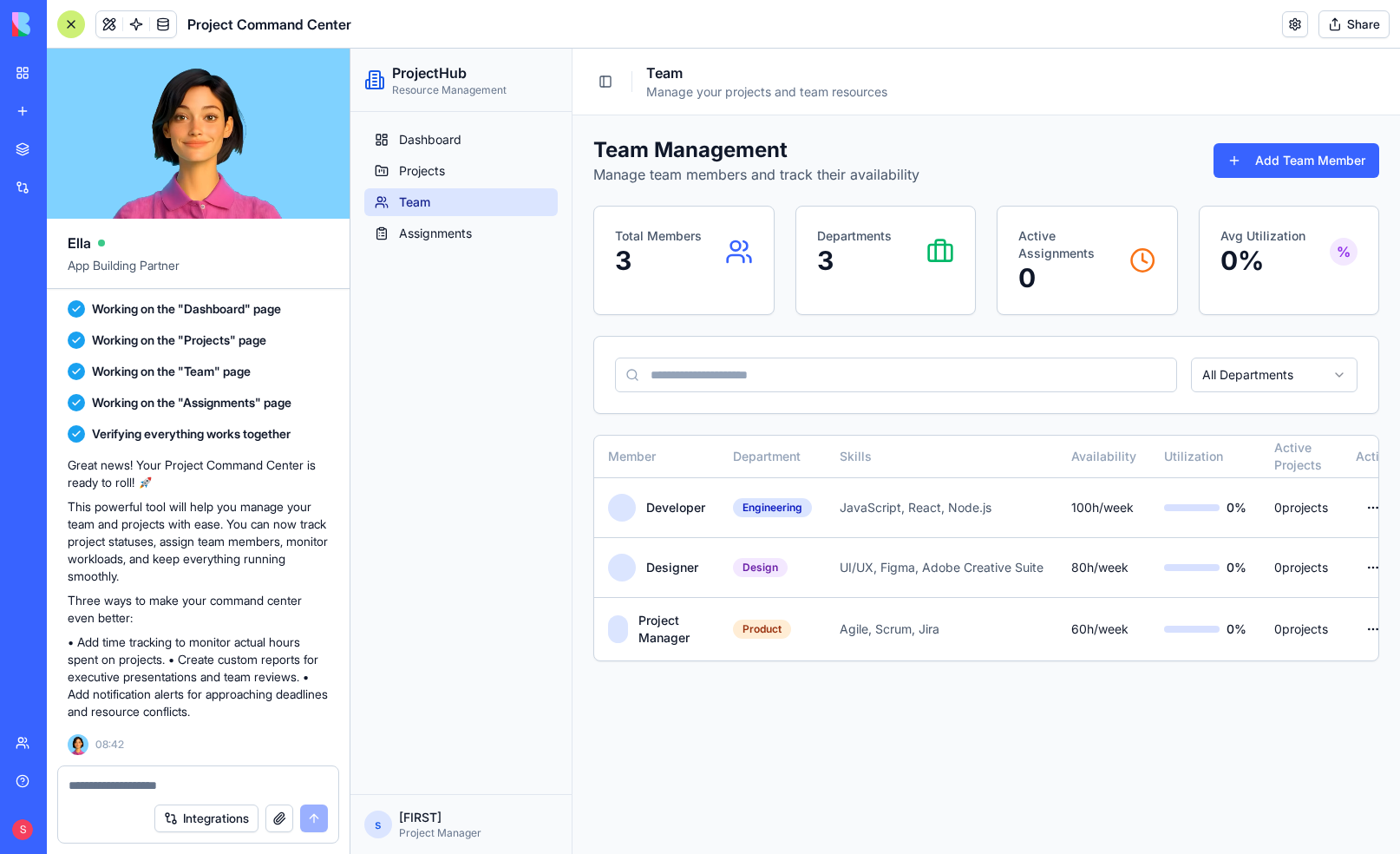 click on "Departments" at bounding box center [854, 236] 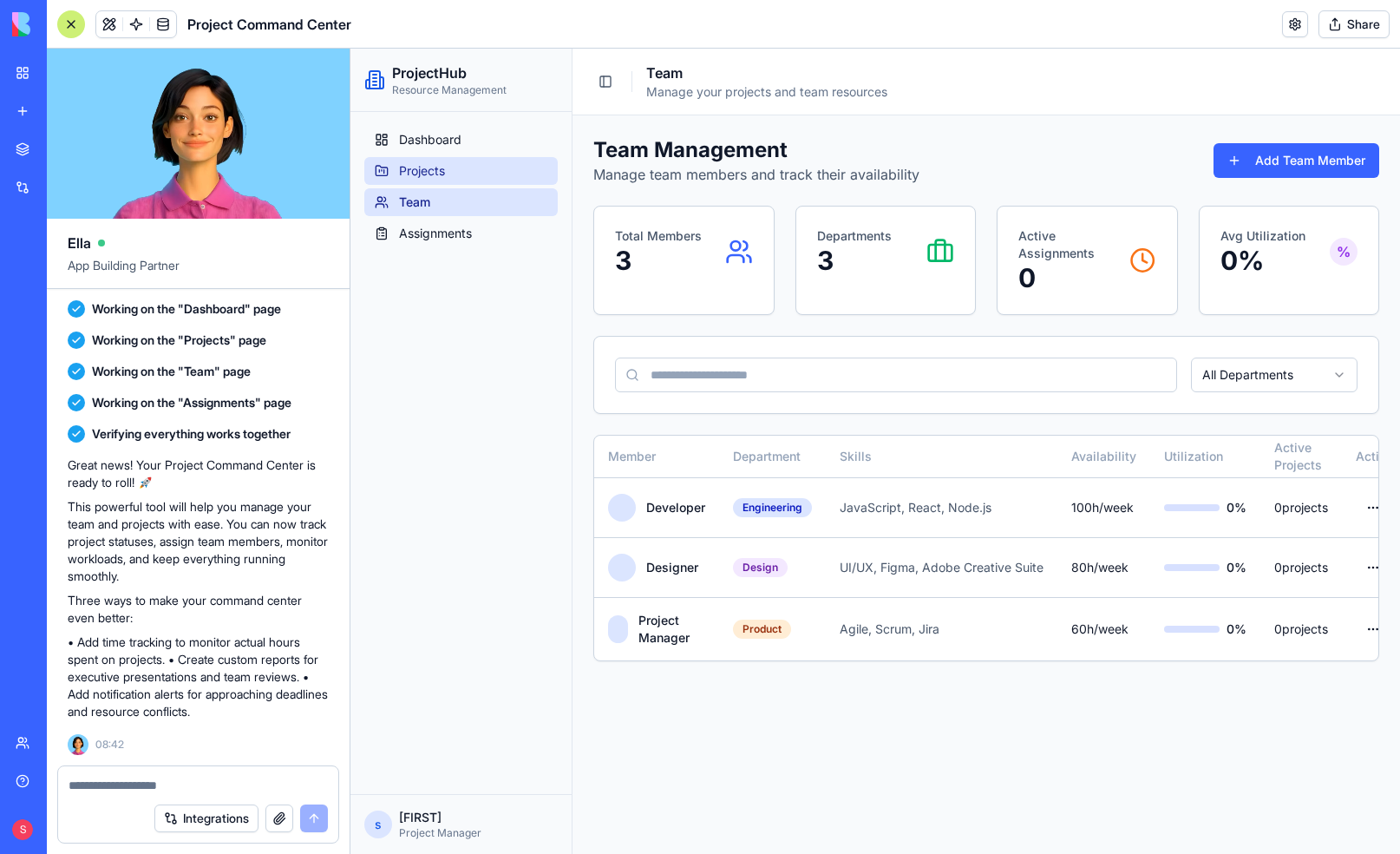 click on "Projects" at bounding box center [422, 171] 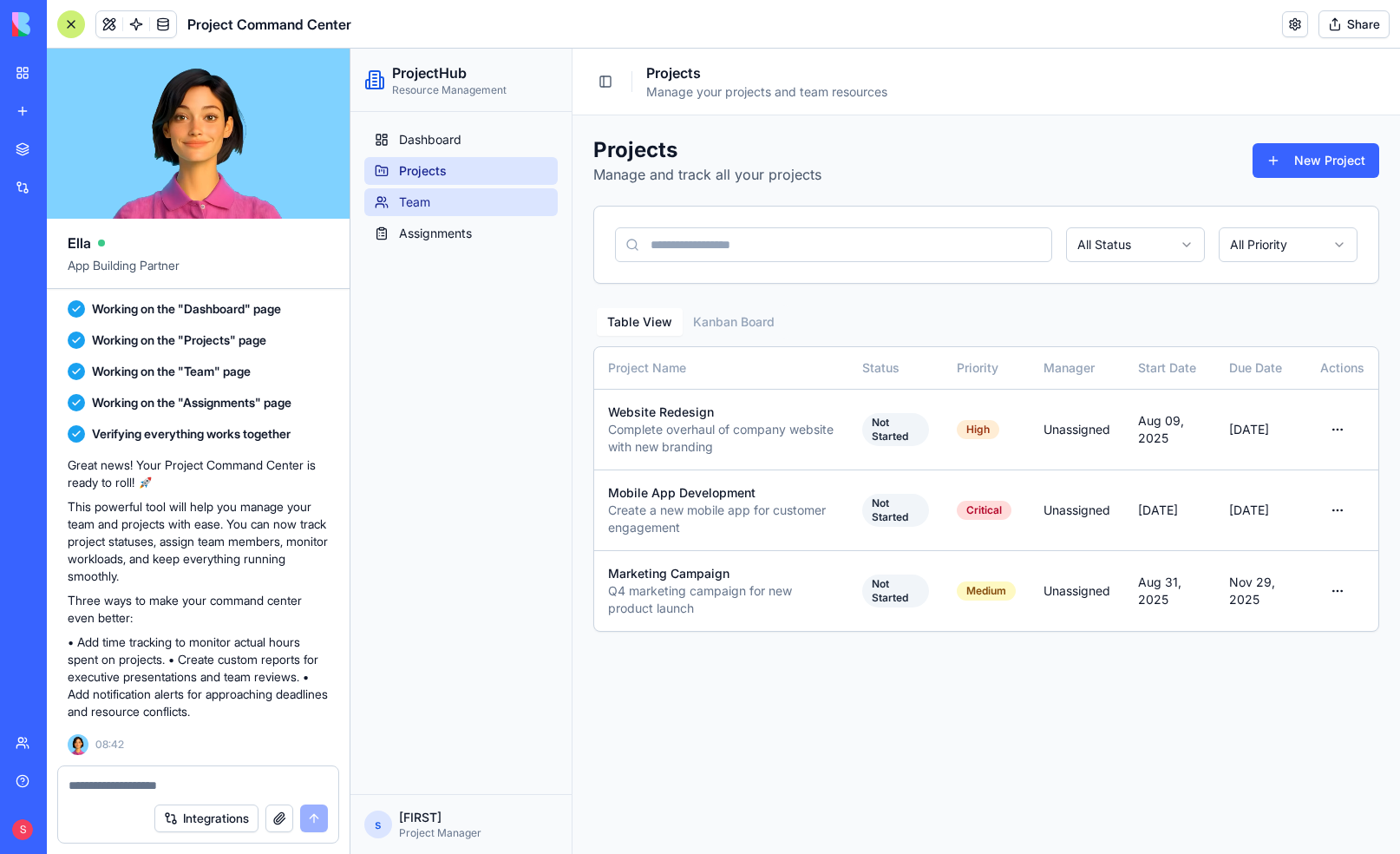 click on "Team" at bounding box center [461, 202] 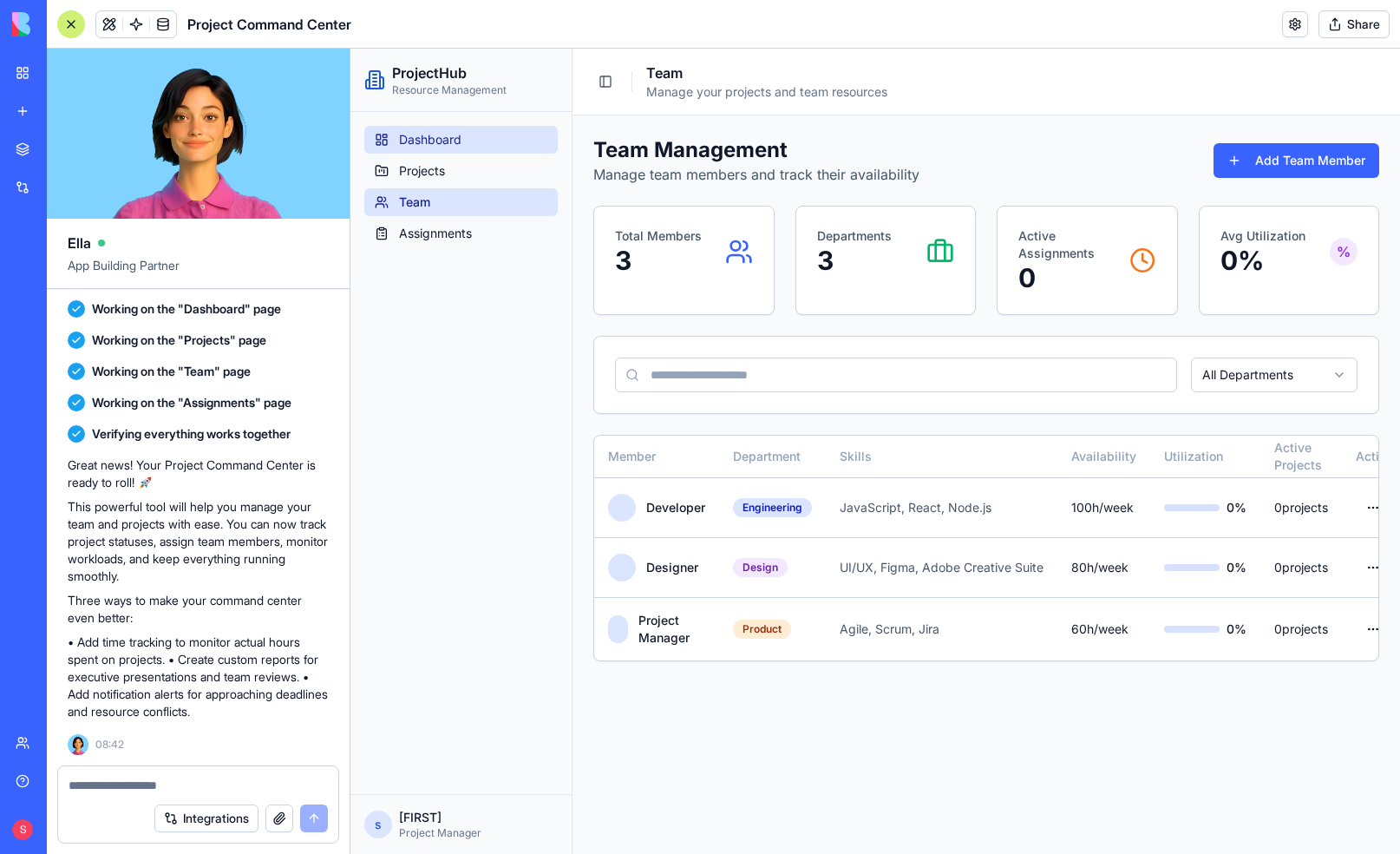 click on "Dashboard" at bounding box center (430, 140) 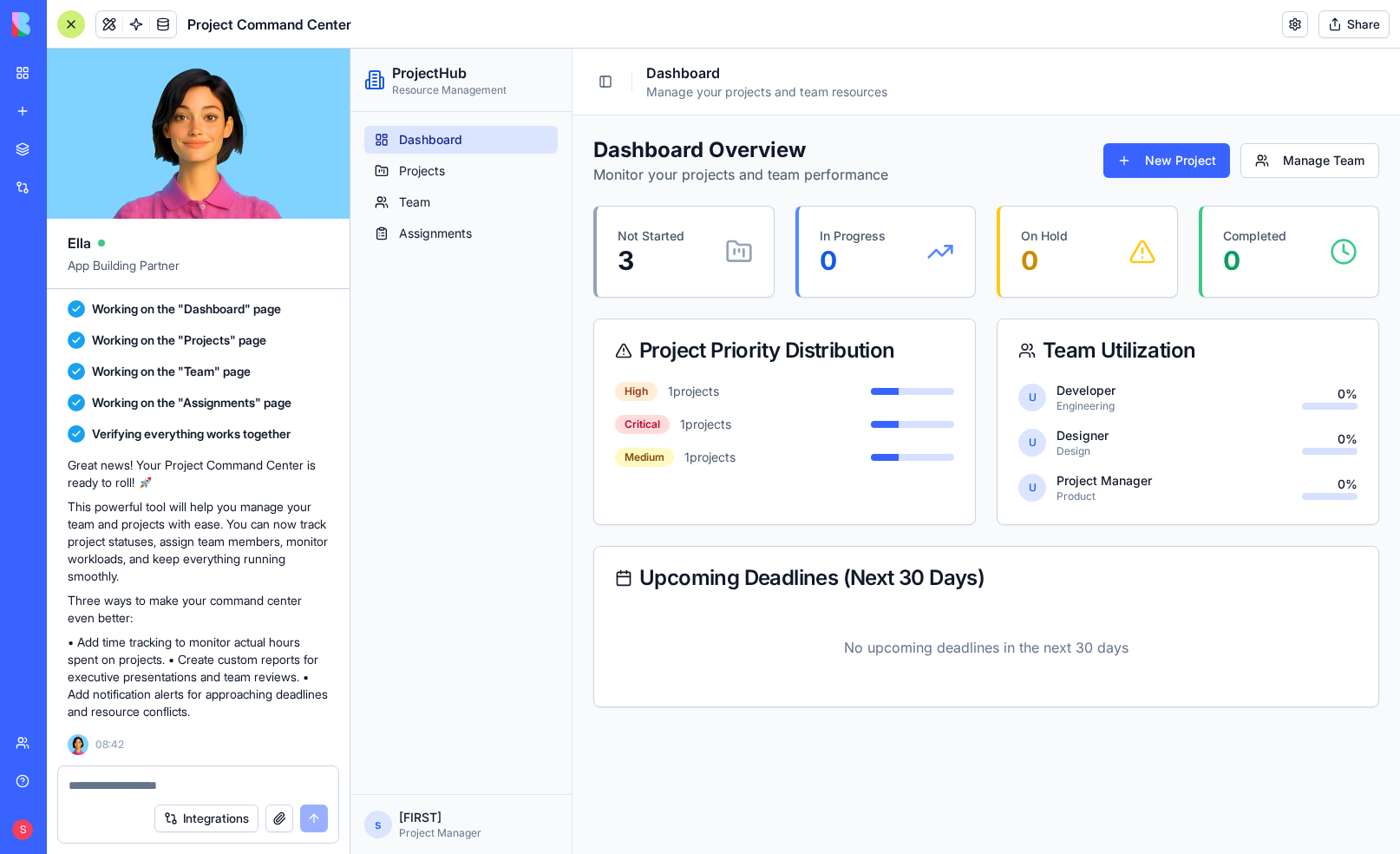 click on "Manage your projects and team resources" at bounding box center [767, 92] 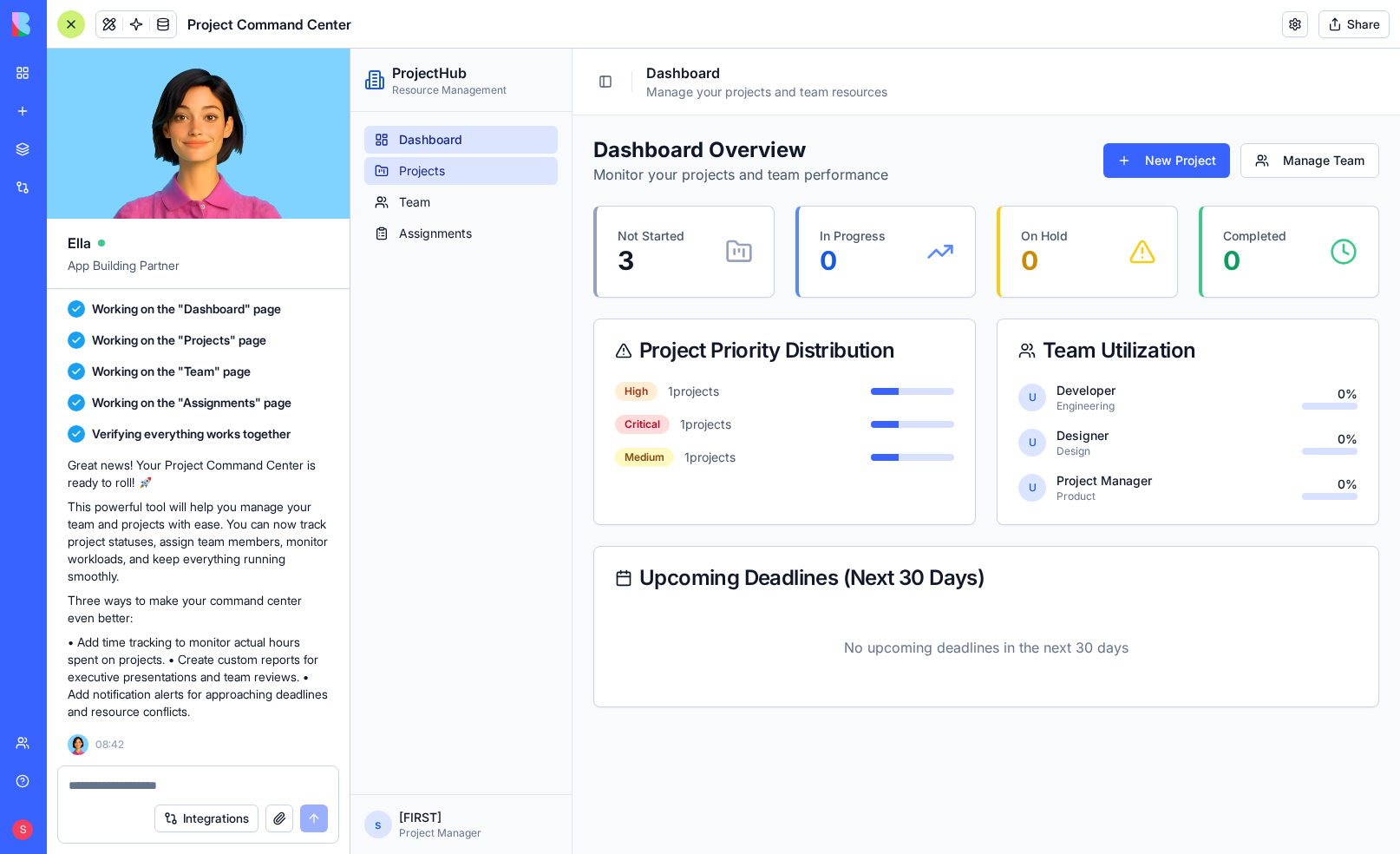 click on "Projects" at bounding box center [461, 171] 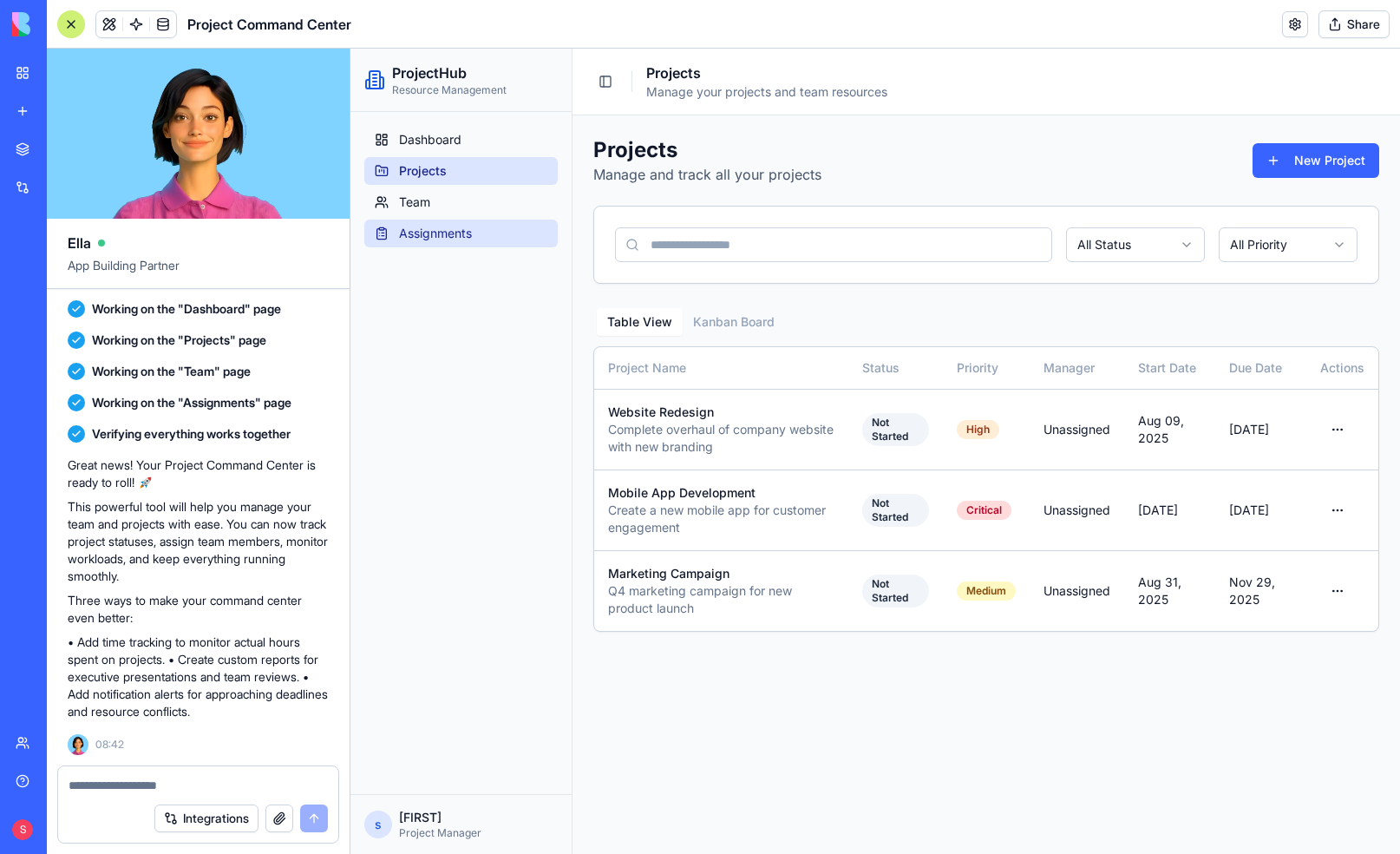 click on "Assignments" at bounding box center (435, 233) 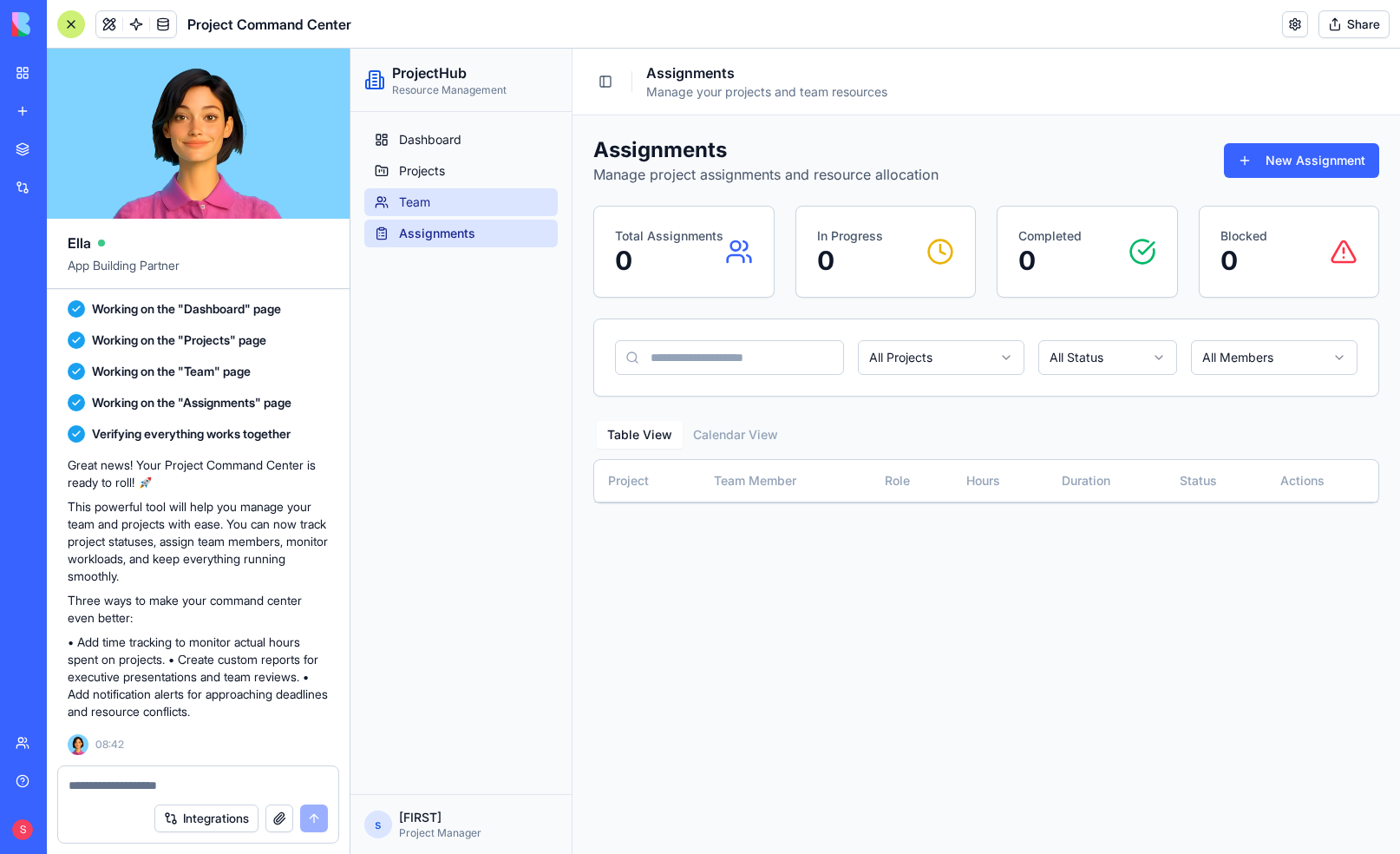 click on "Team" at bounding box center [461, 202] 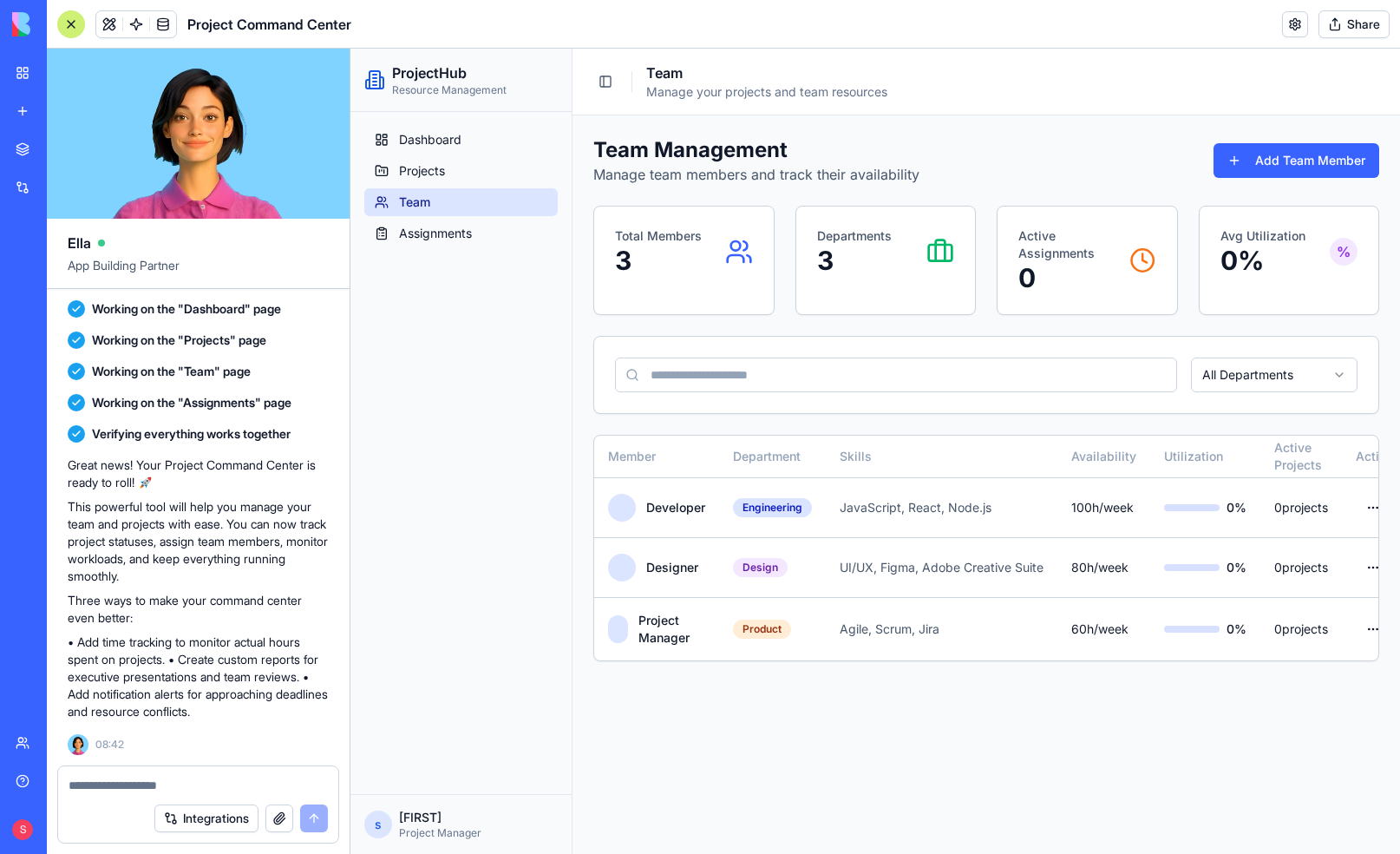 click on "ProjectHub Resource Management Dashboard Projects Team Assignments s [FIRST] [LAST] Project Manager Toggle Sidebar Team Manage your projects and team resources Team Management Manage team members and track their availability Add Team Member Total Members 3 Departments 3 Active Assignments 0 Avg Utilization 0 % % All Departments Member Department Skills Availability Utilization Active Projects Actions Developer Engineering JavaScript, React, Node.js 100 h/week 0 % 0  projects Designer Design UI/UX, Figma, Adobe Creative Suite 80 h/week 0 % 0  projects Project Manager Product Agile, Scrum, Jira 60 h/week 0 % 0  projects" at bounding box center [875, 451] 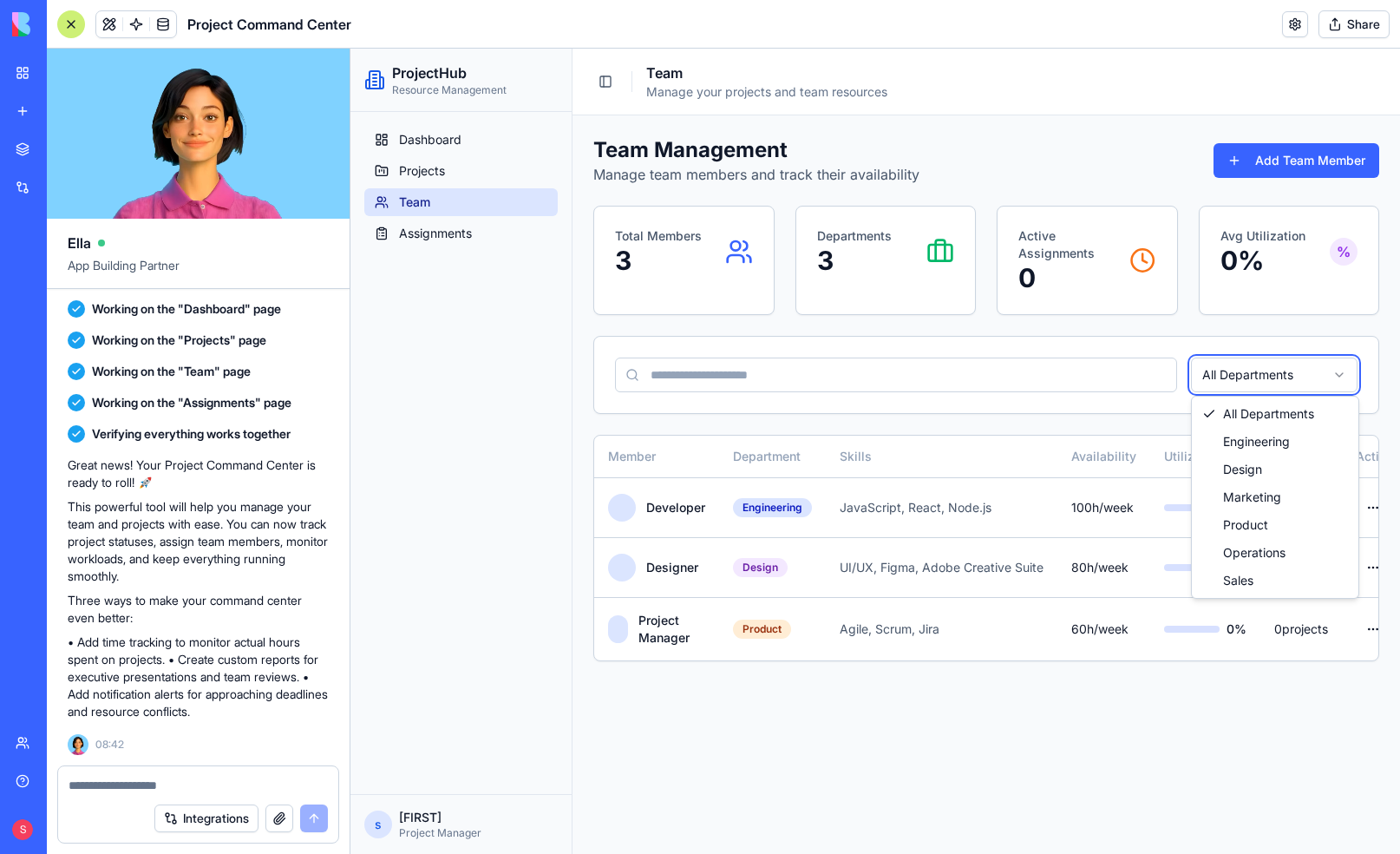 click on "ProjectHub Resource Management Dashboard Projects Team Assignments s [FIRST] [LAST] Project Manager Toggle Sidebar Team Manage your projects and team resources Team Management Manage team members and track their availability Add Team Member Total Members 3 Departments 3 Active Assignments 0 Avg Utilization 0 % % All Departments Member Department Skills Availability Utilization Active Projects Actions Developer Engineering JavaScript, React, Node.js 100 h/week 0 % 0  projects Designer Design UI/UX, Figma, Adobe Creative Suite 80 h/week 0 % 0  projects Project Manager Product Agile, Scrum, Jira 60 h/week 0 % 0  projects
All Departments Engineering Design Marketing Product Operations Sales" at bounding box center (875, 451) 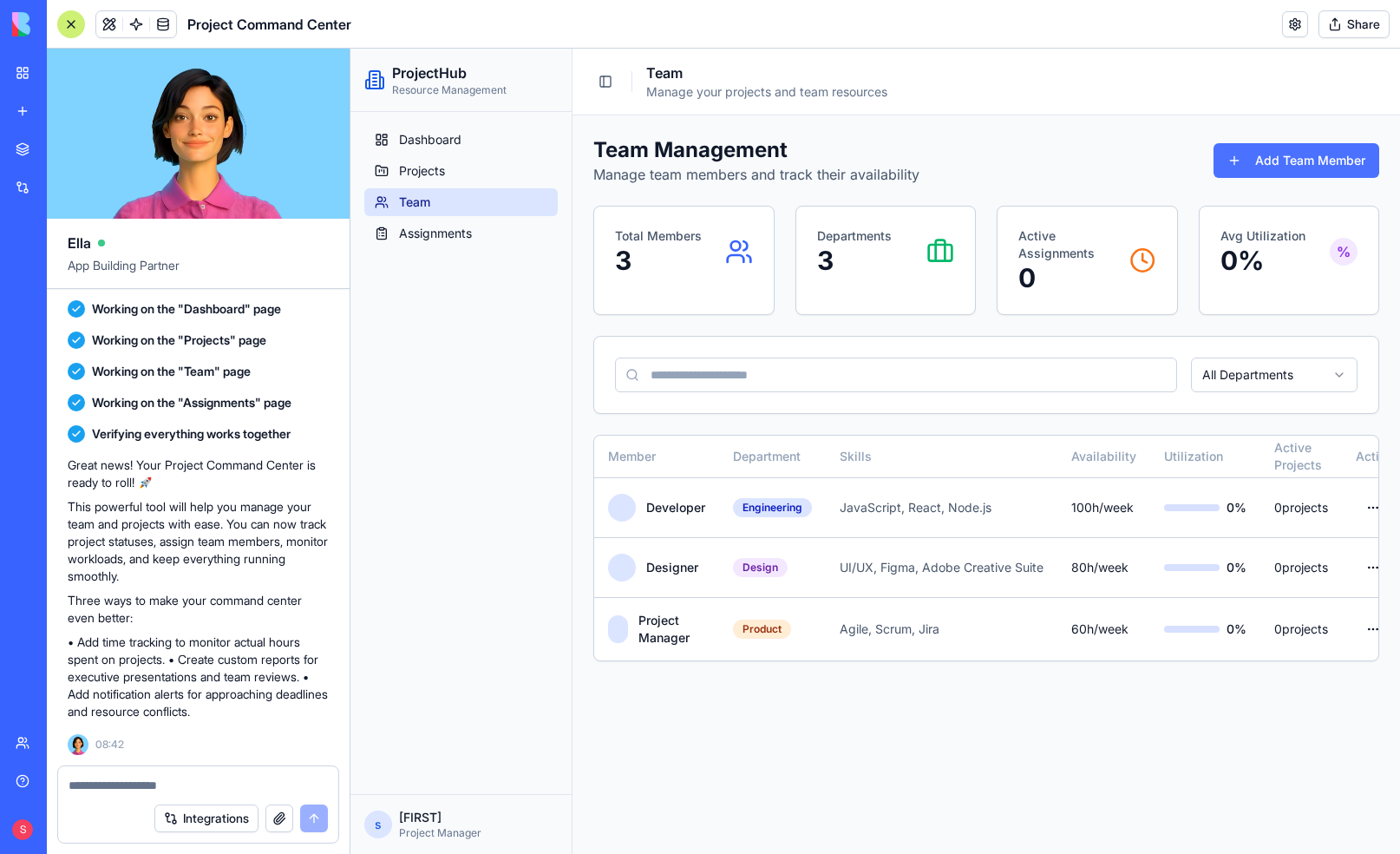 click on "Add Team Member" at bounding box center [1296, 161] 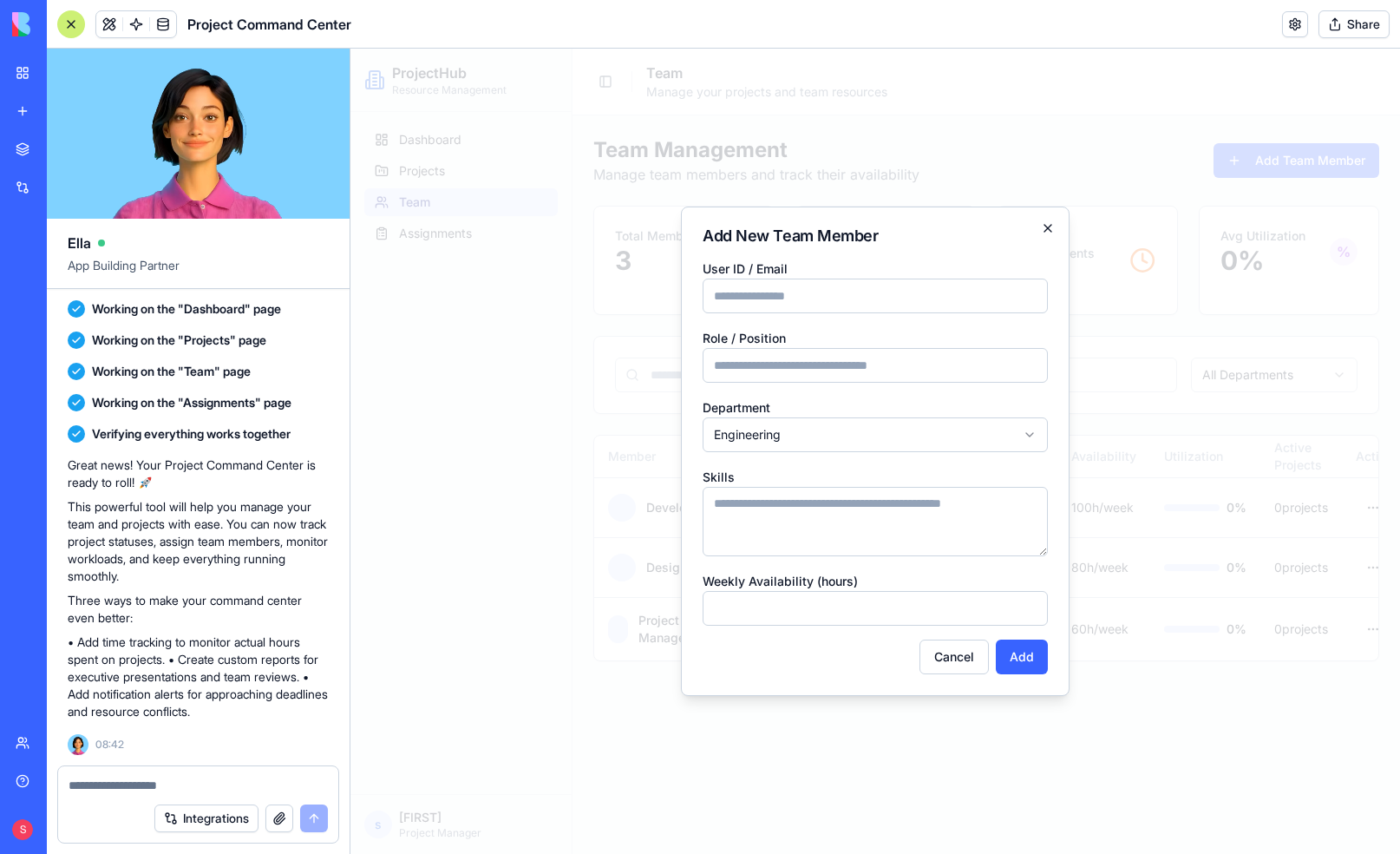 type on "*" 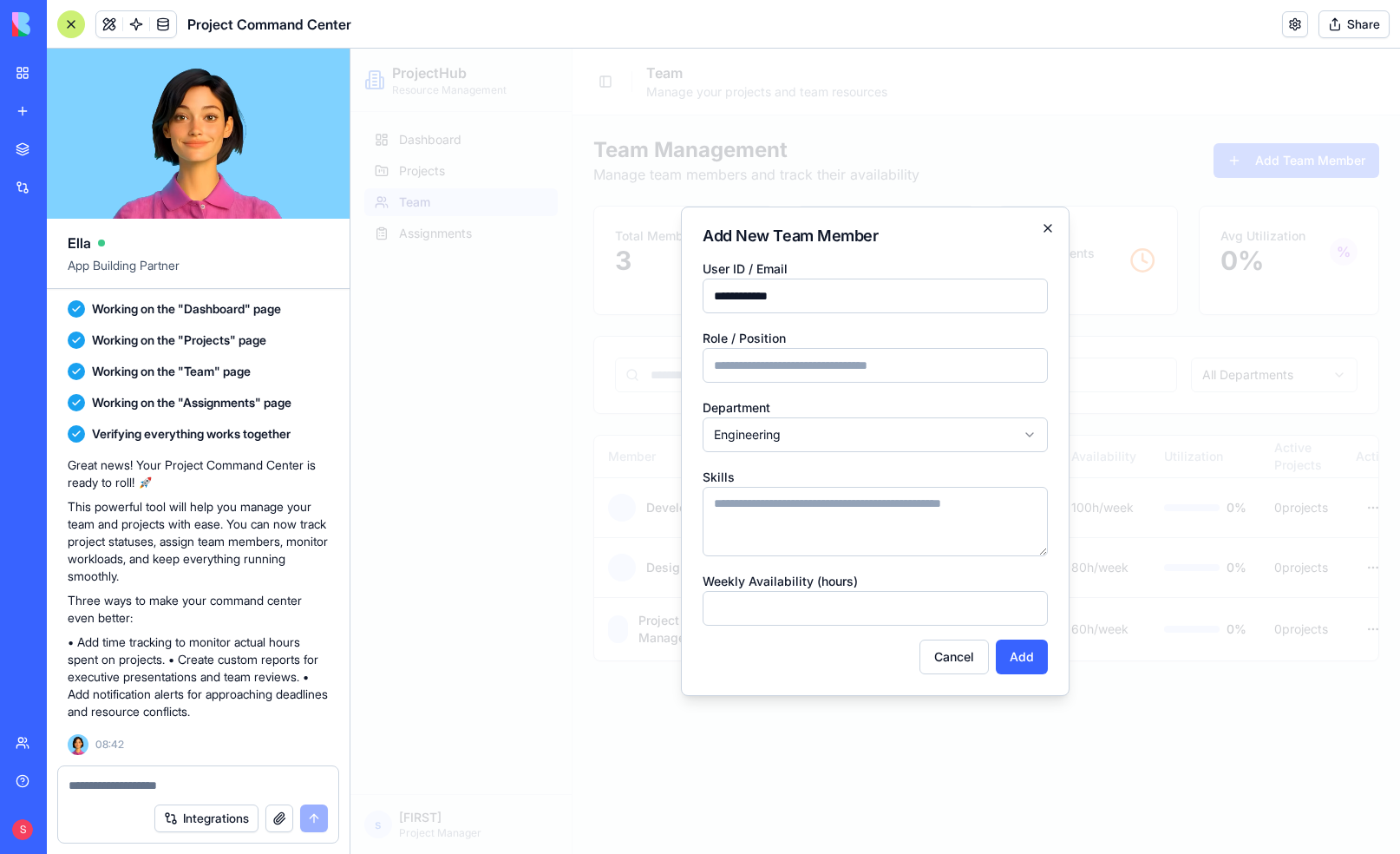 type on "**********" 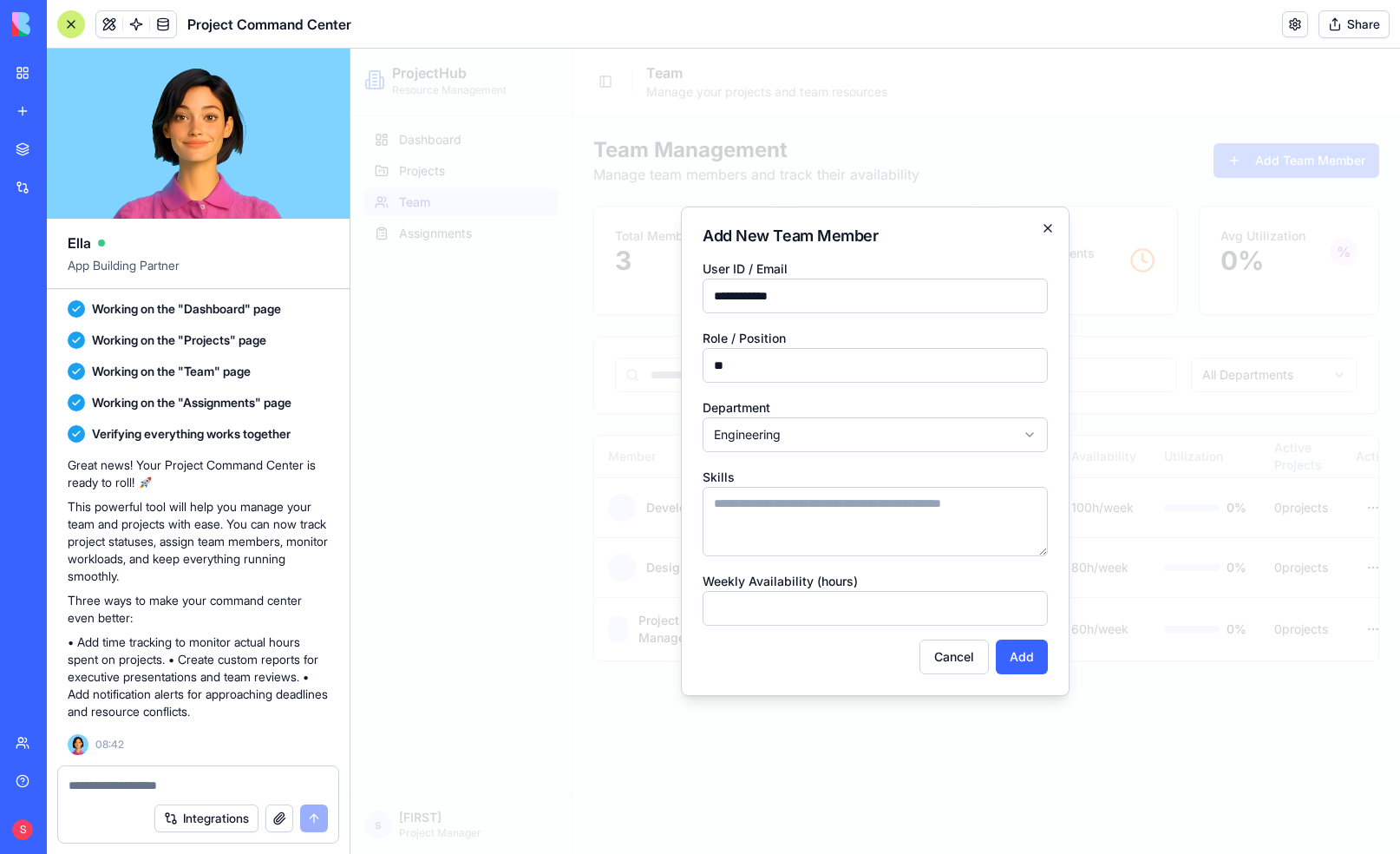 type on "**" 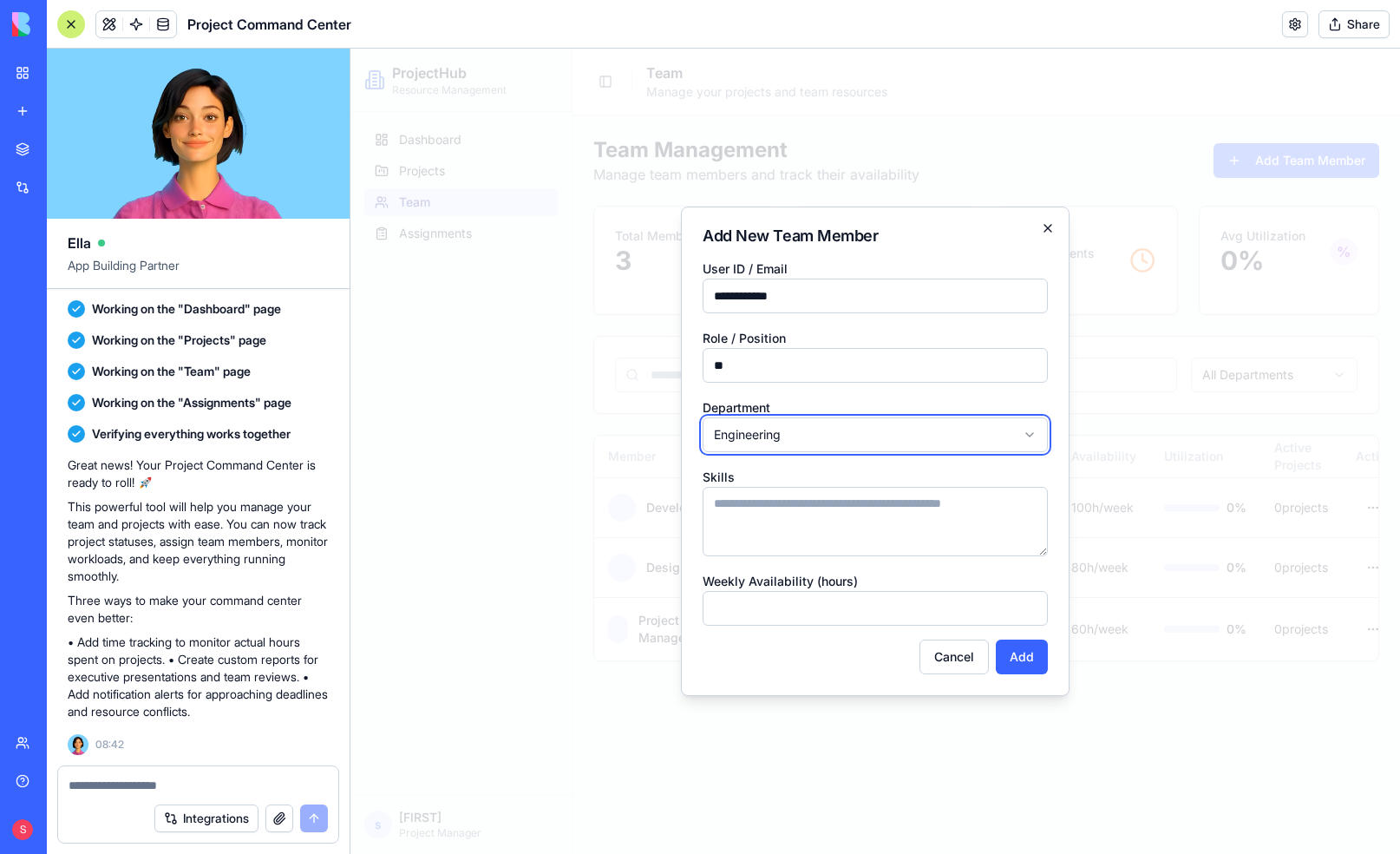 type 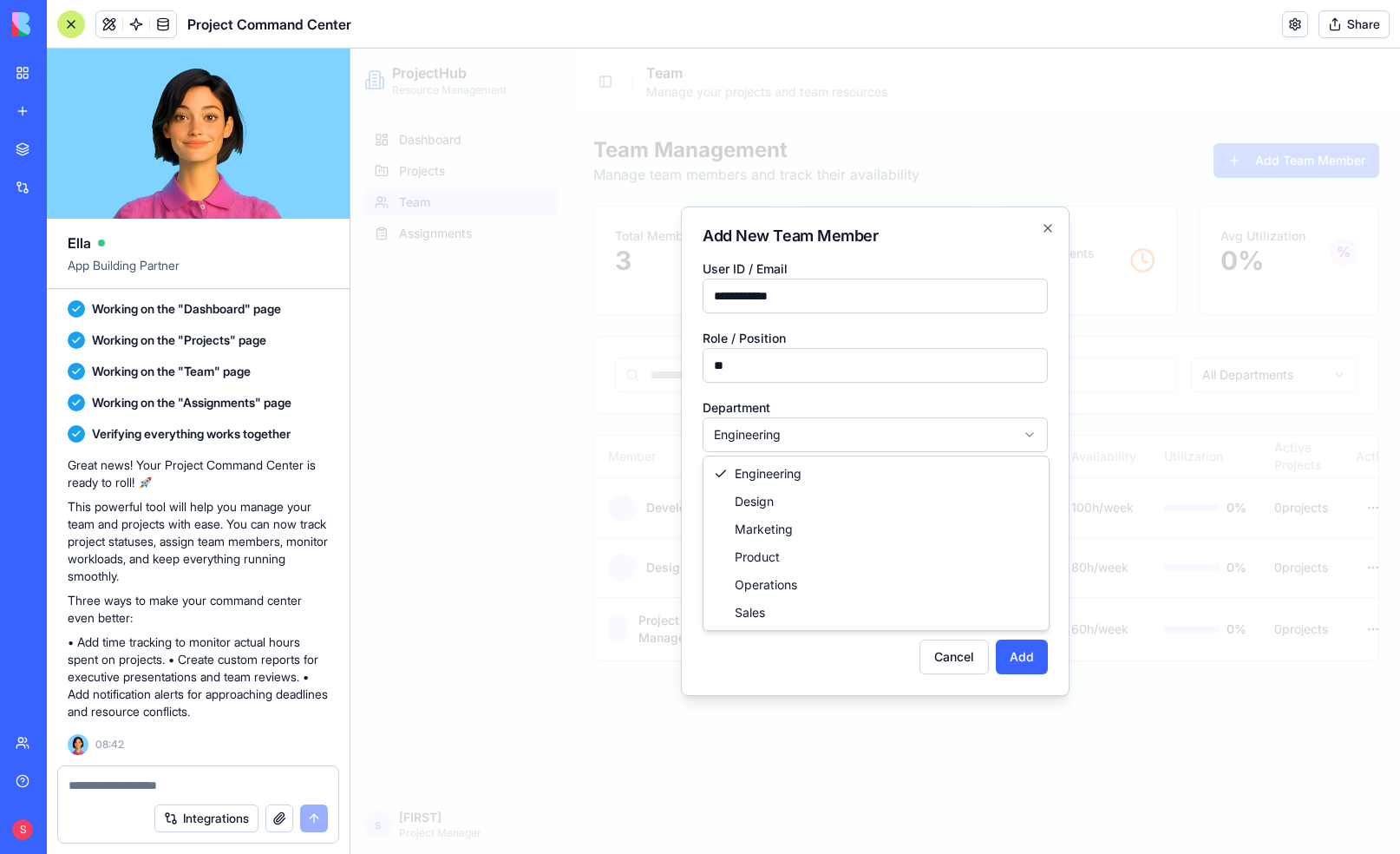 click on "**********" at bounding box center (875, 451) 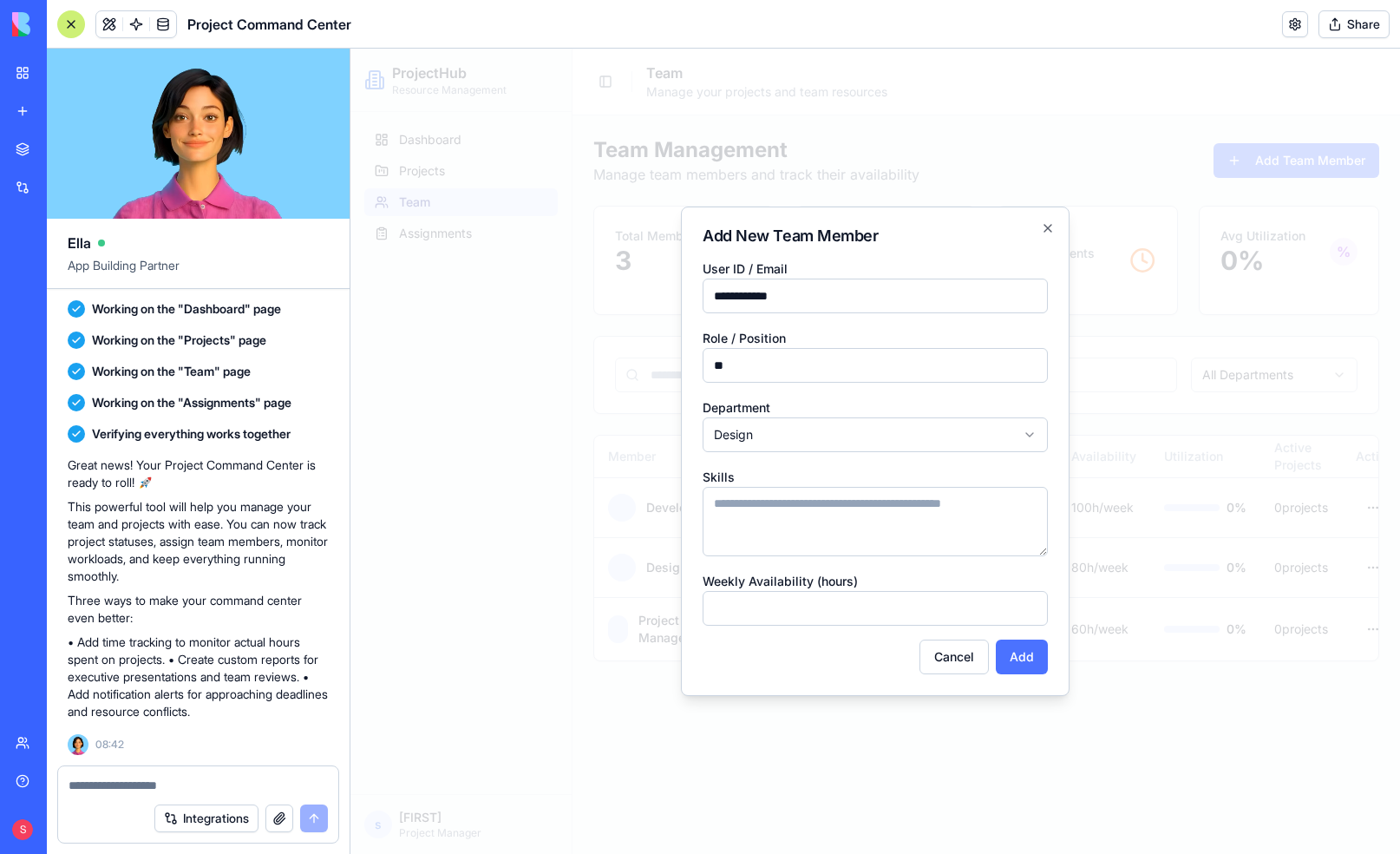 click on "Add" at bounding box center (1022, 657) 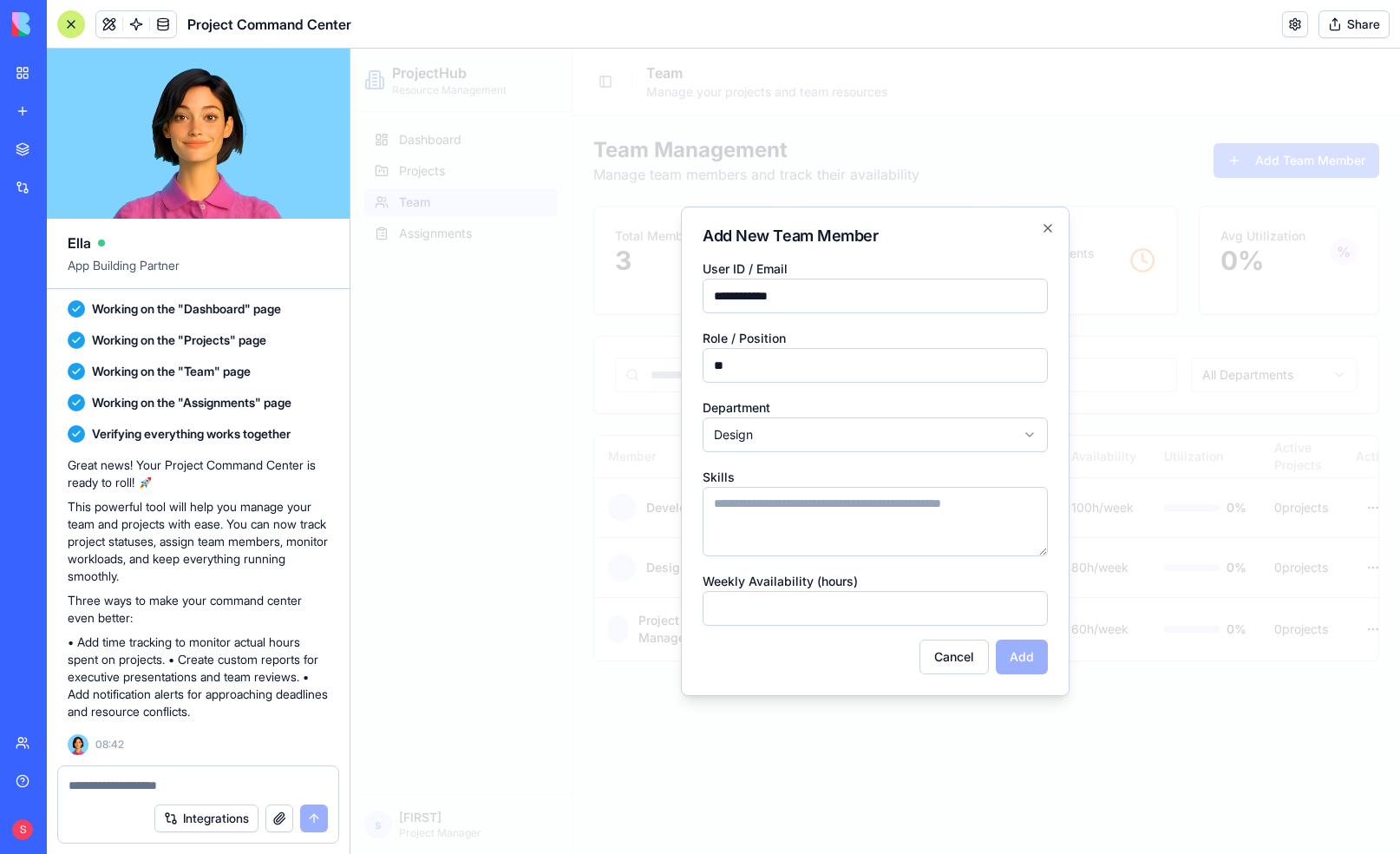 select on "**********" 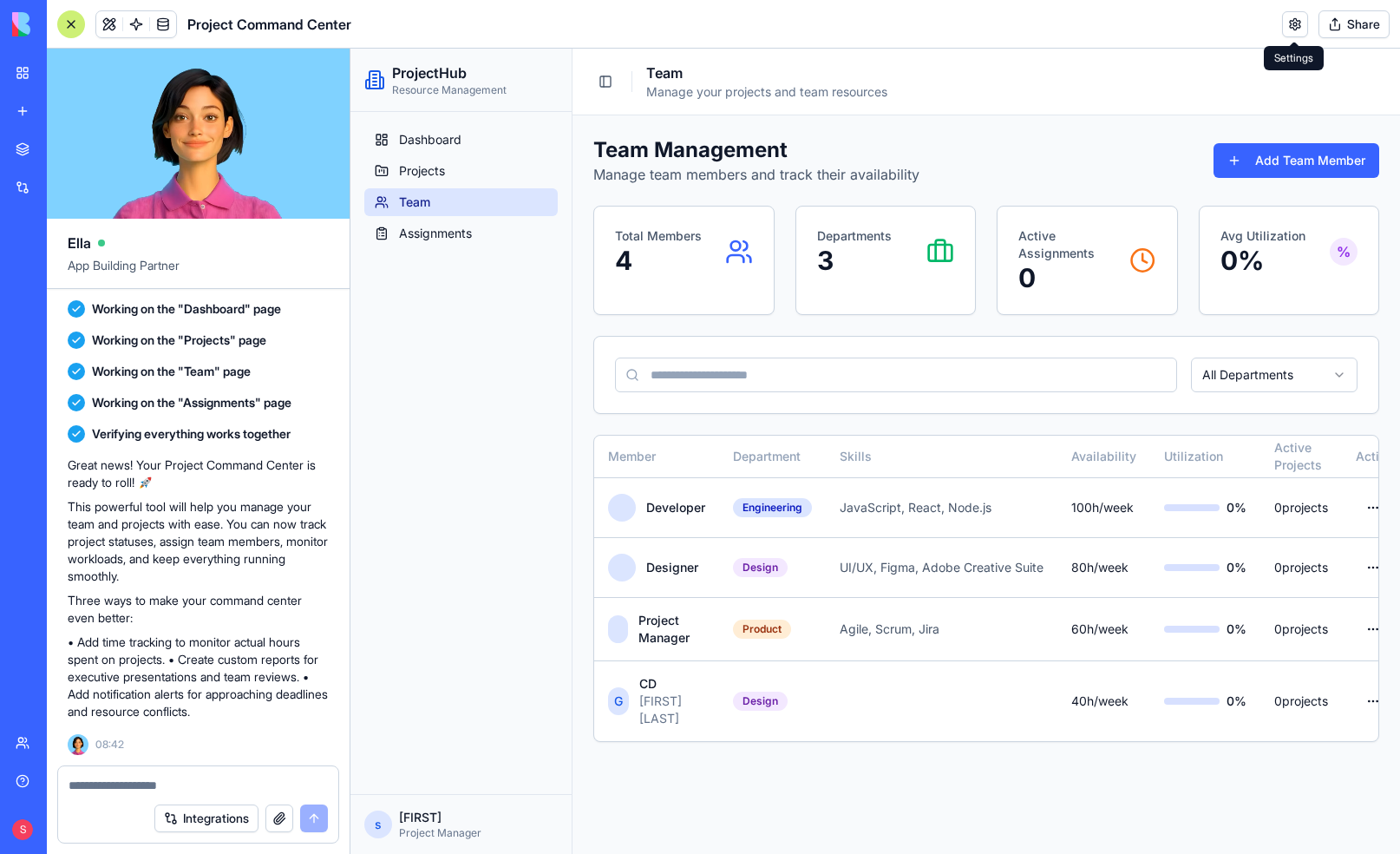 click at bounding box center (1295, 24) 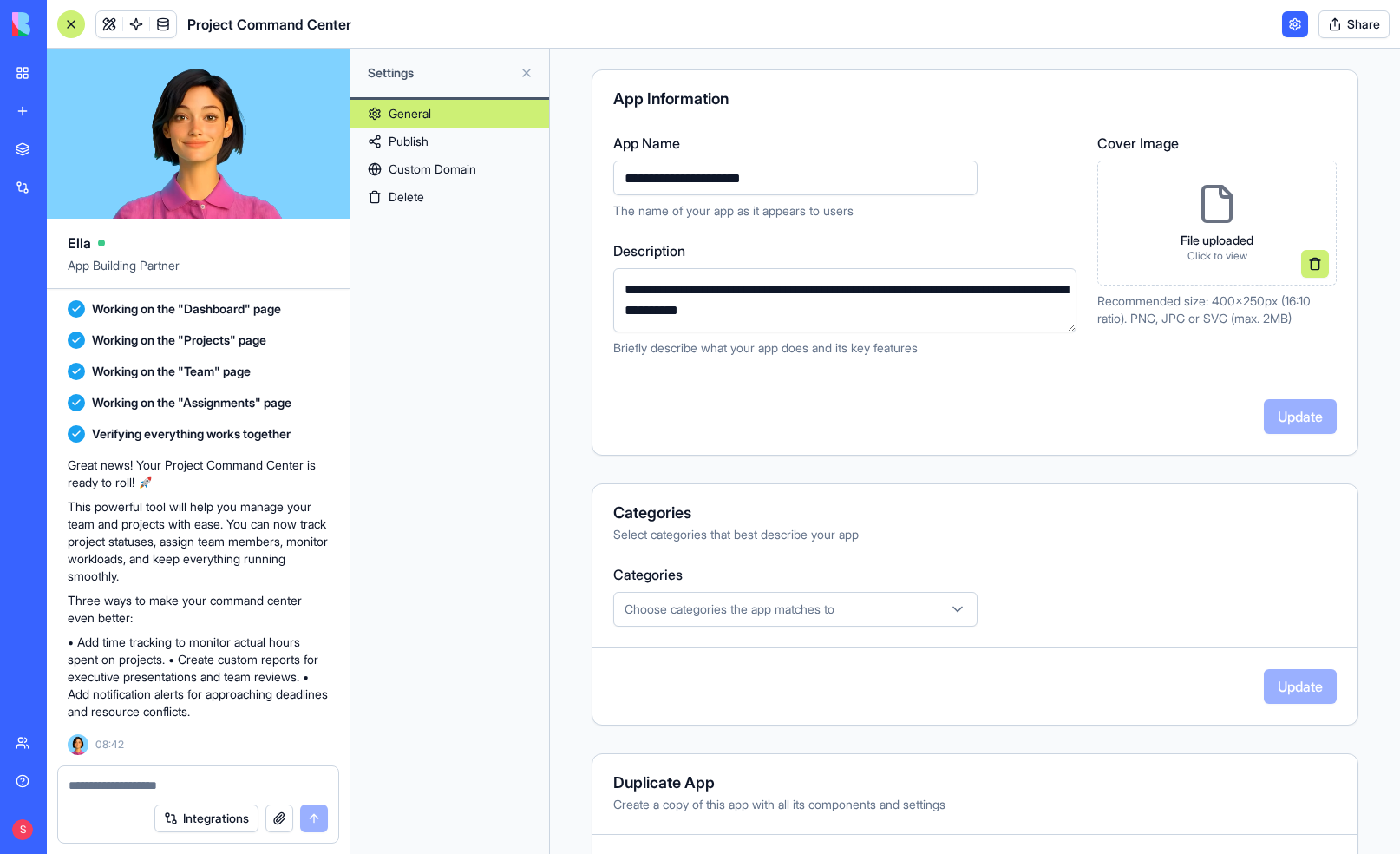 scroll, scrollTop: 216, scrollLeft: 0, axis: vertical 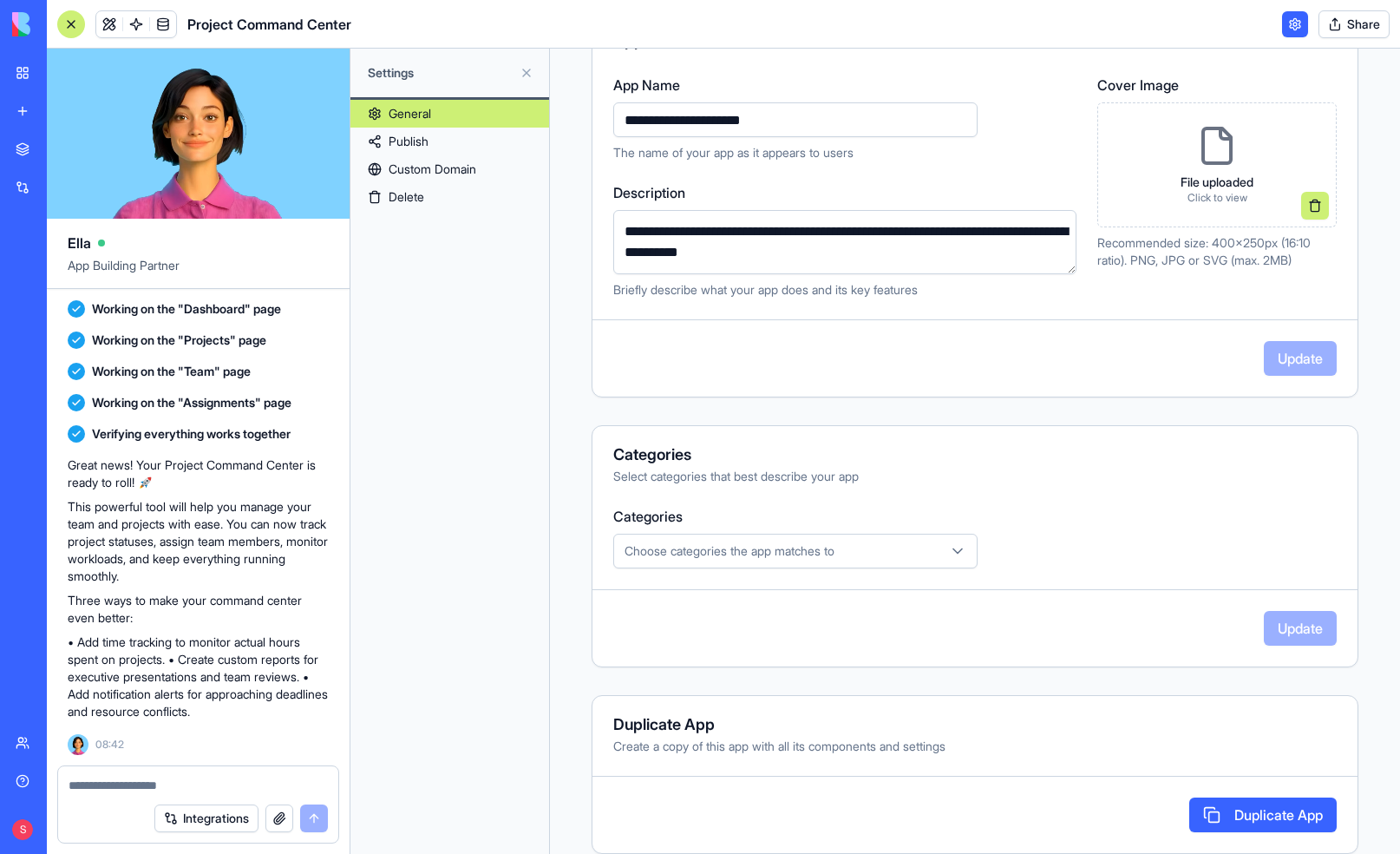 click 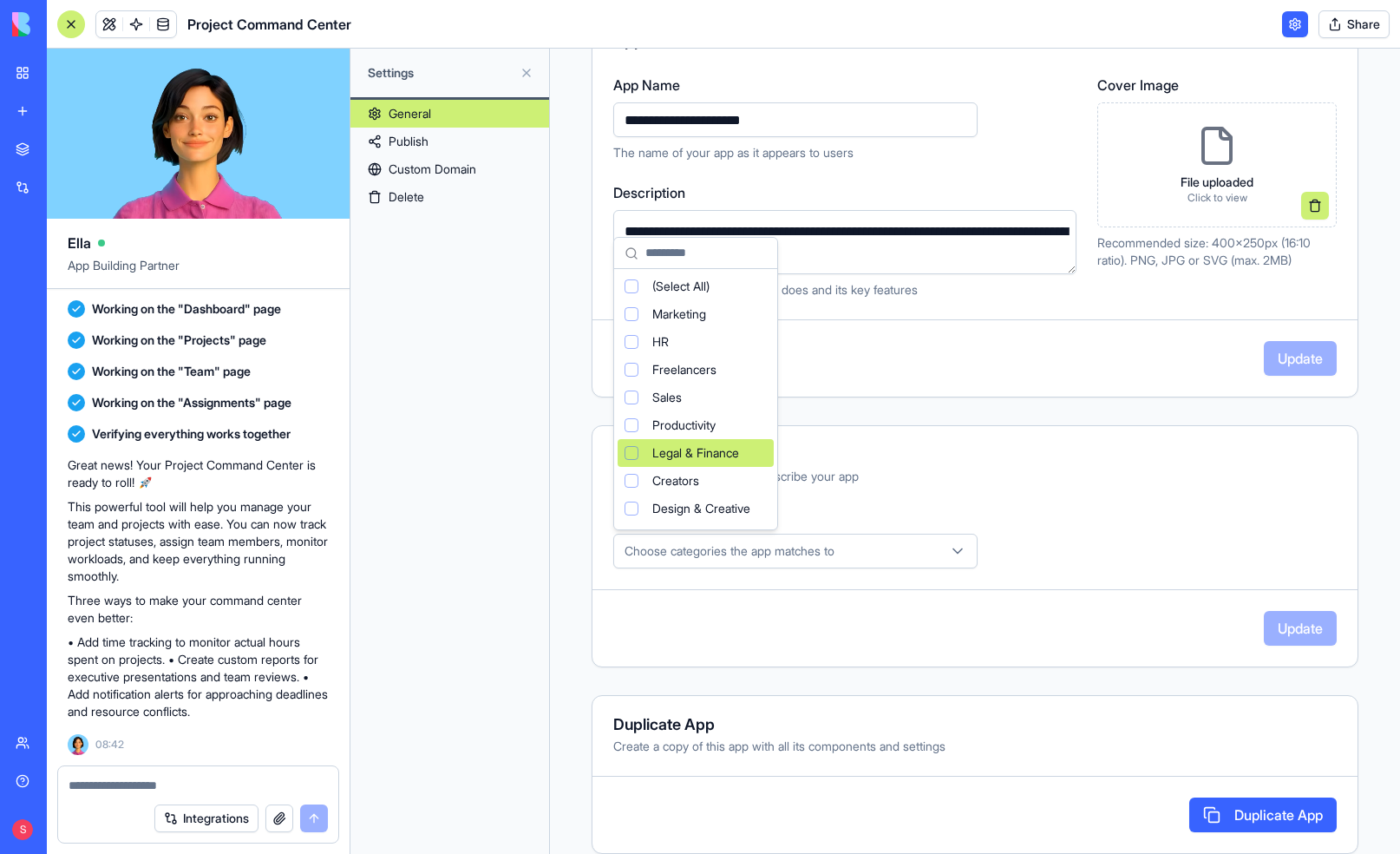 scroll, scrollTop: 115, scrollLeft: 0, axis: vertical 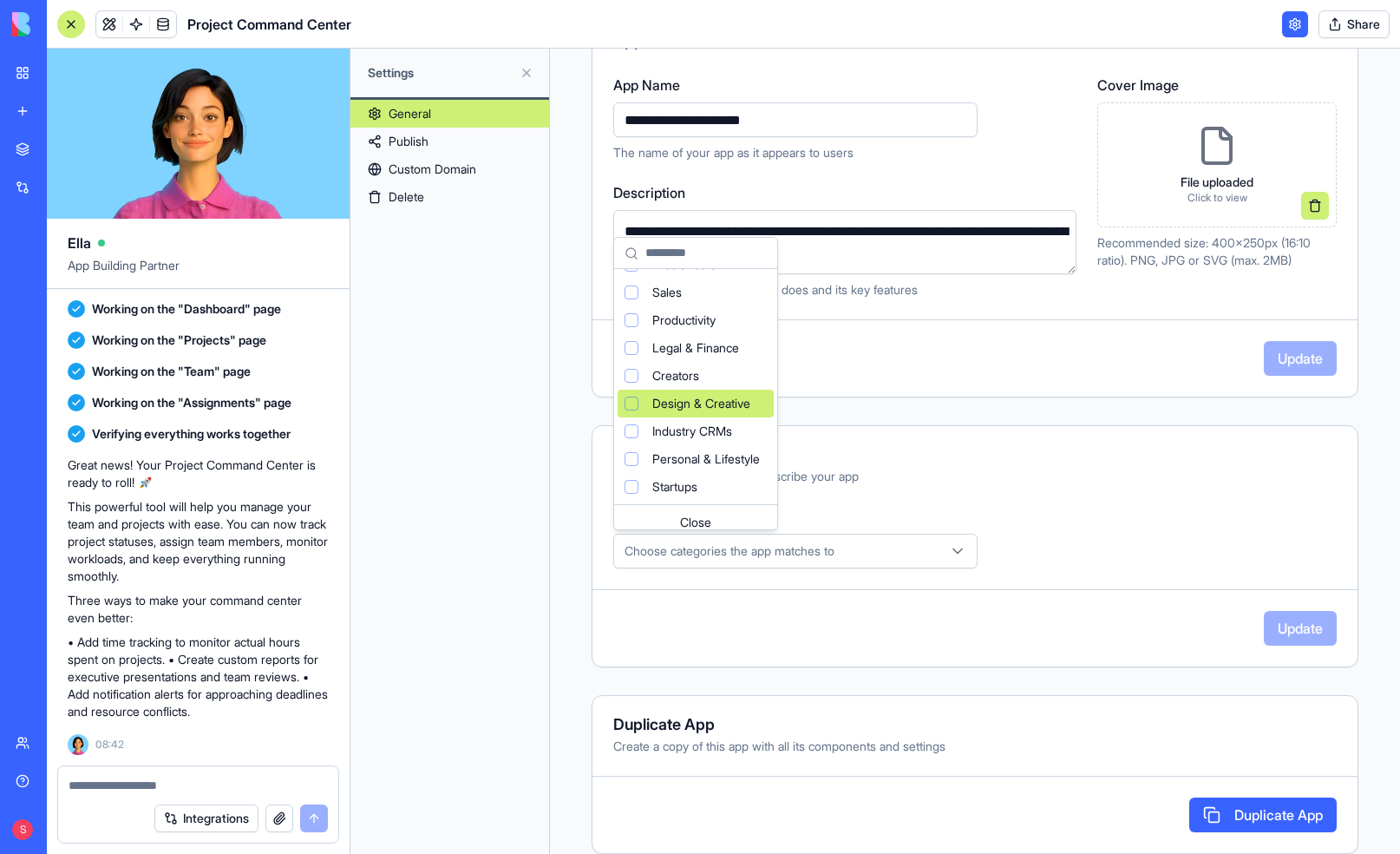 click at bounding box center [631, 404] 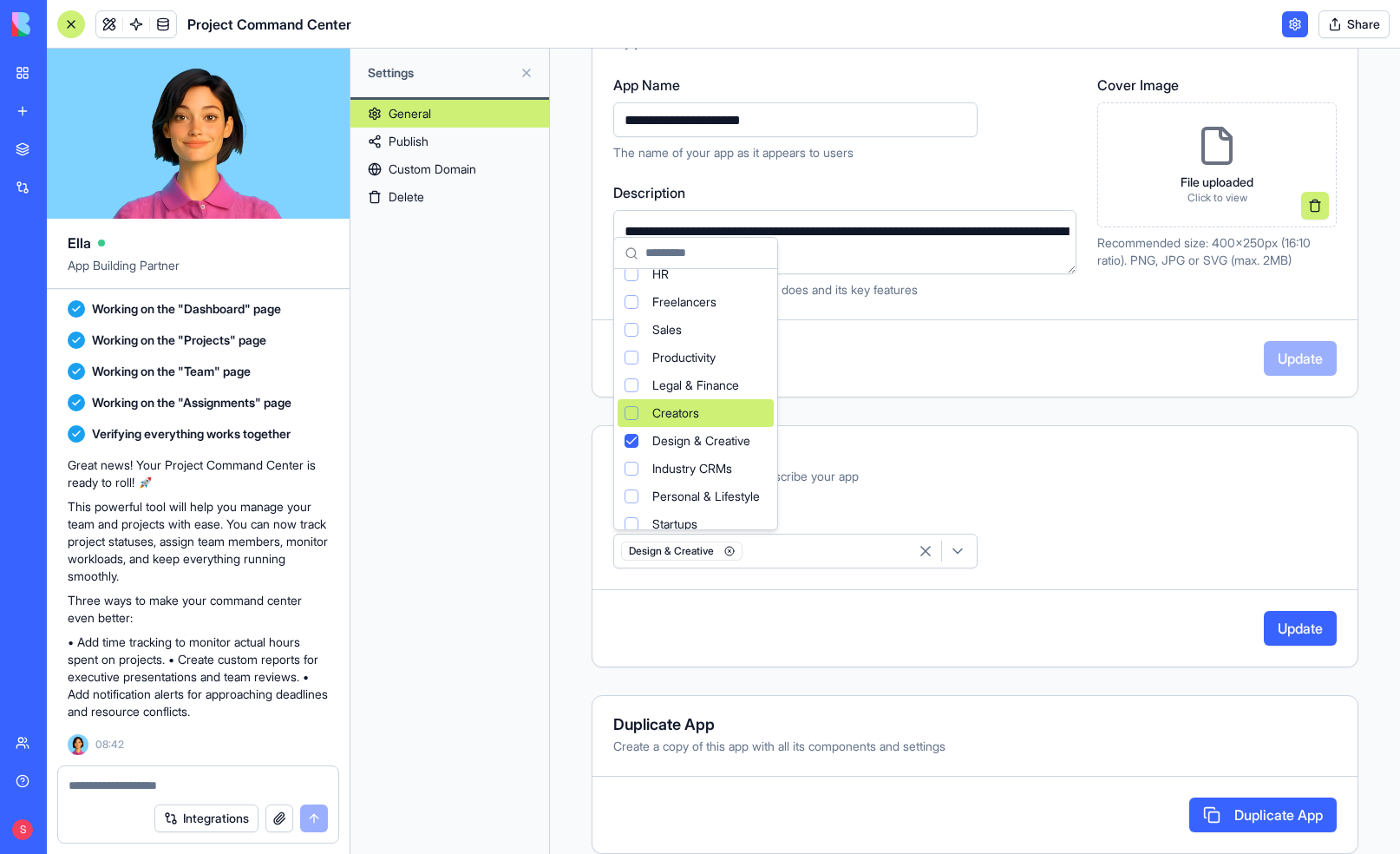 scroll, scrollTop: 67, scrollLeft: 0, axis: vertical 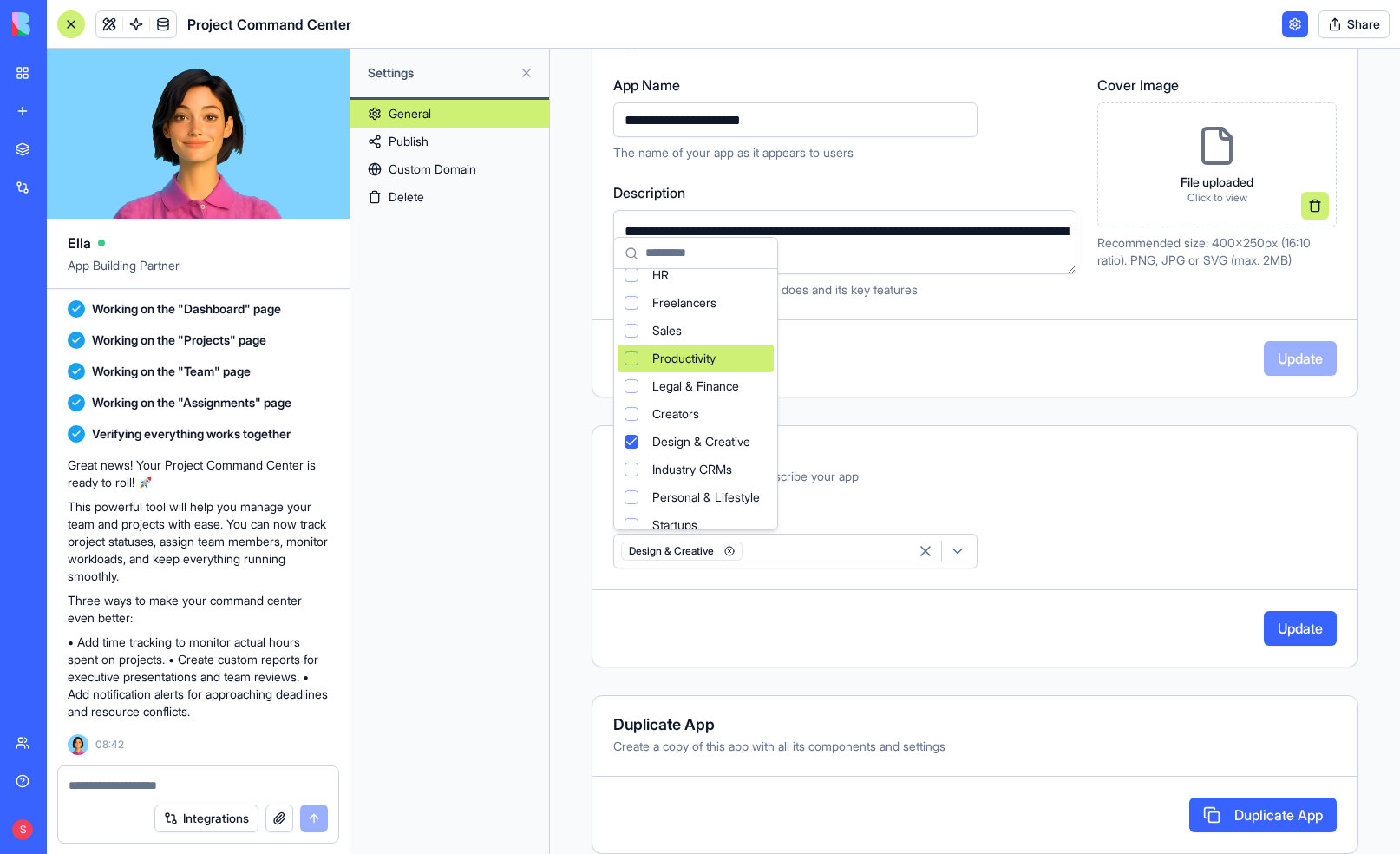 click at bounding box center (631, 358) 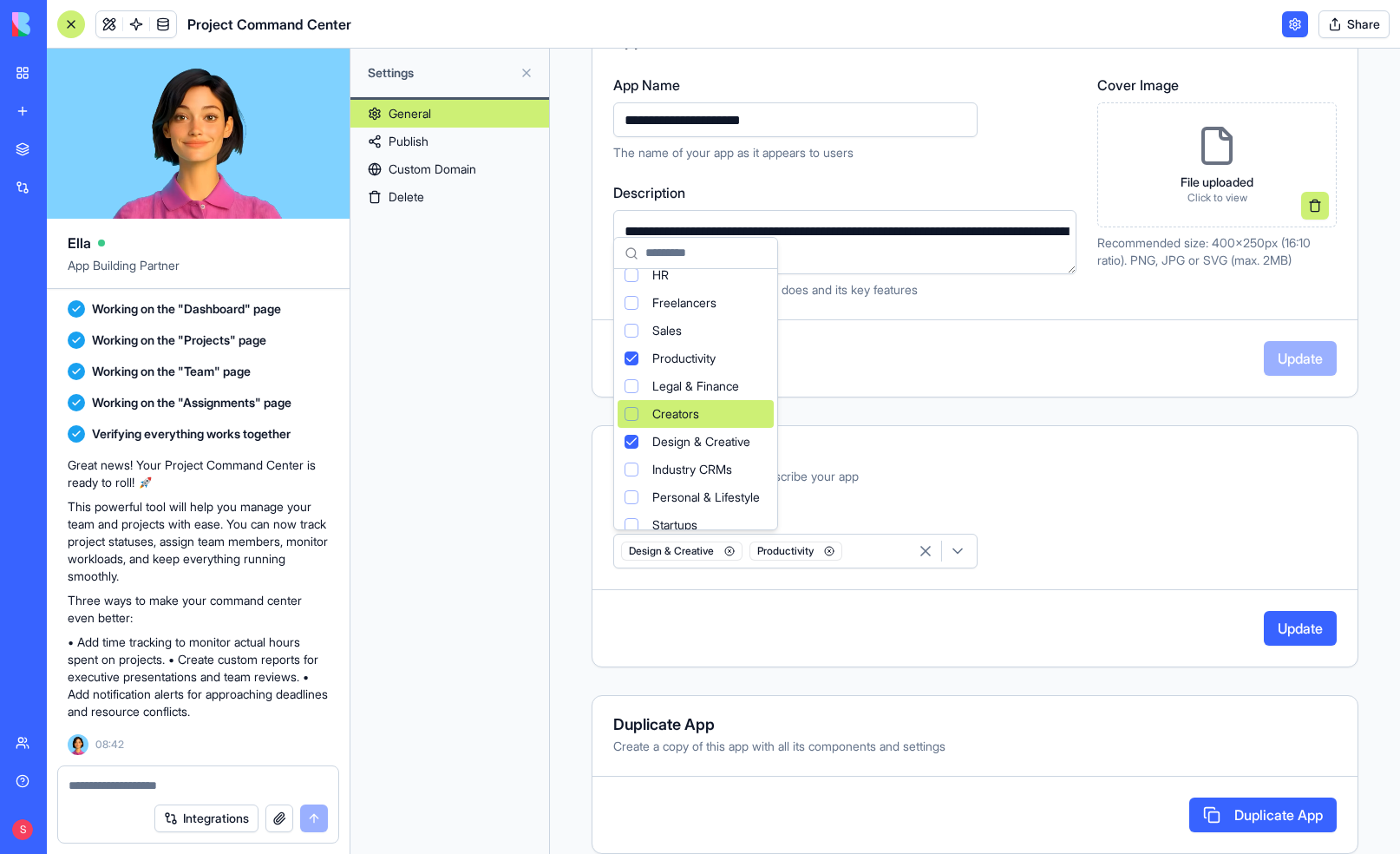 click on "BETA My workspace New app Marketplace Integrations Recent Project Command Center Social Media Content Generator TRY Blog Generation Pro TRY Team Help S Upgrade Project Command Center Share [PERSON] App Building Partner A comprehensive project and resource management tool to manage about 20 team members and dozens of projects. Let's make resource management a breeze! Setting up your data structure Naming the app Working on the "AppLayout"  Working on the "Dashboard" page Working on the "Projects" page Working on the "Team" page Working on the "Assignments" page Verifying everything works together Great news! Your Project Command Center is ready to roll! 🚀
Three ways to make your command center even better:
08:42 Integrations Settings General Publish Custom Domain Delete General This app is private App Name" at bounding box center [700, 427] 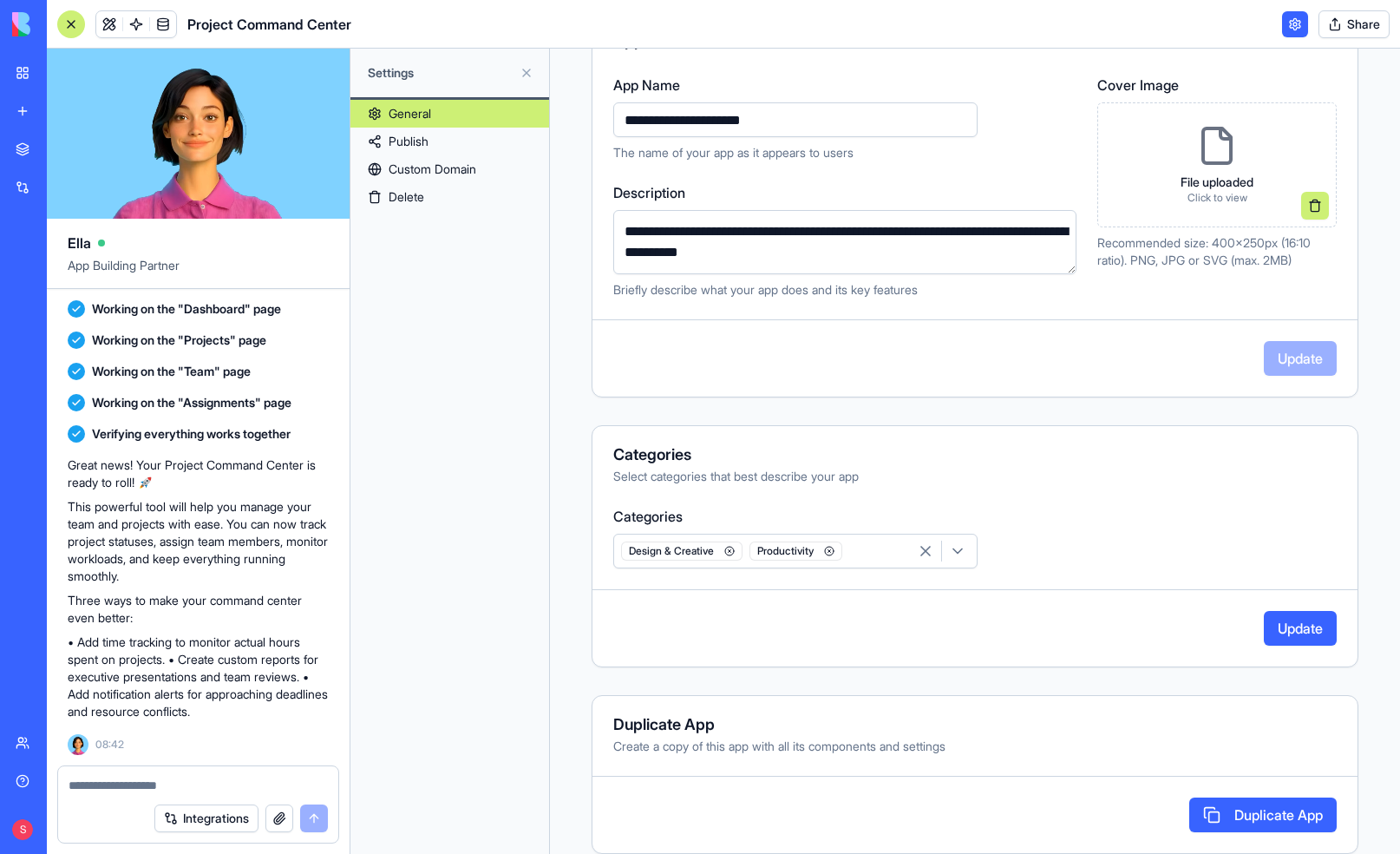click 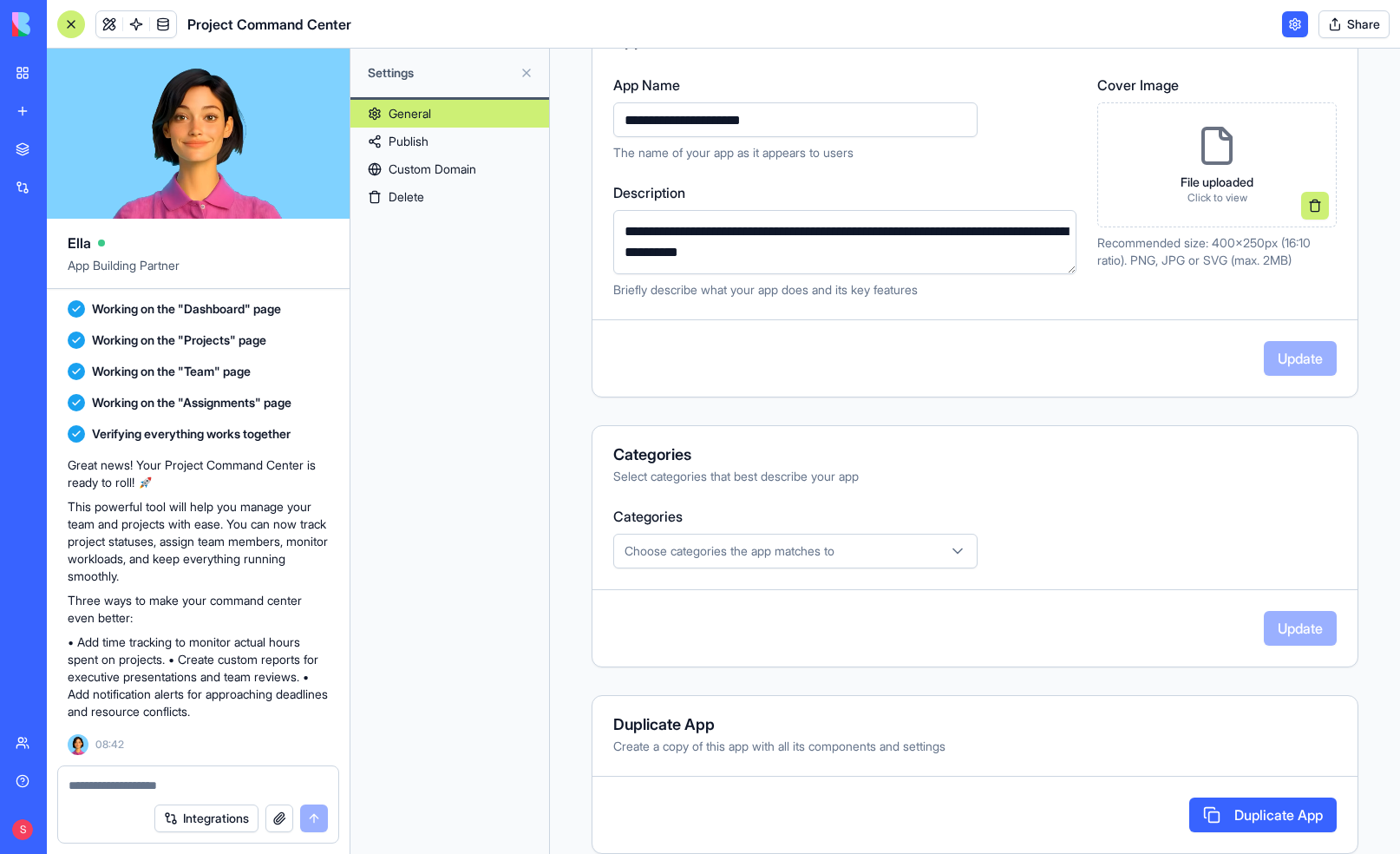 scroll, scrollTop: 0, scrollLeft: 0, axis: both 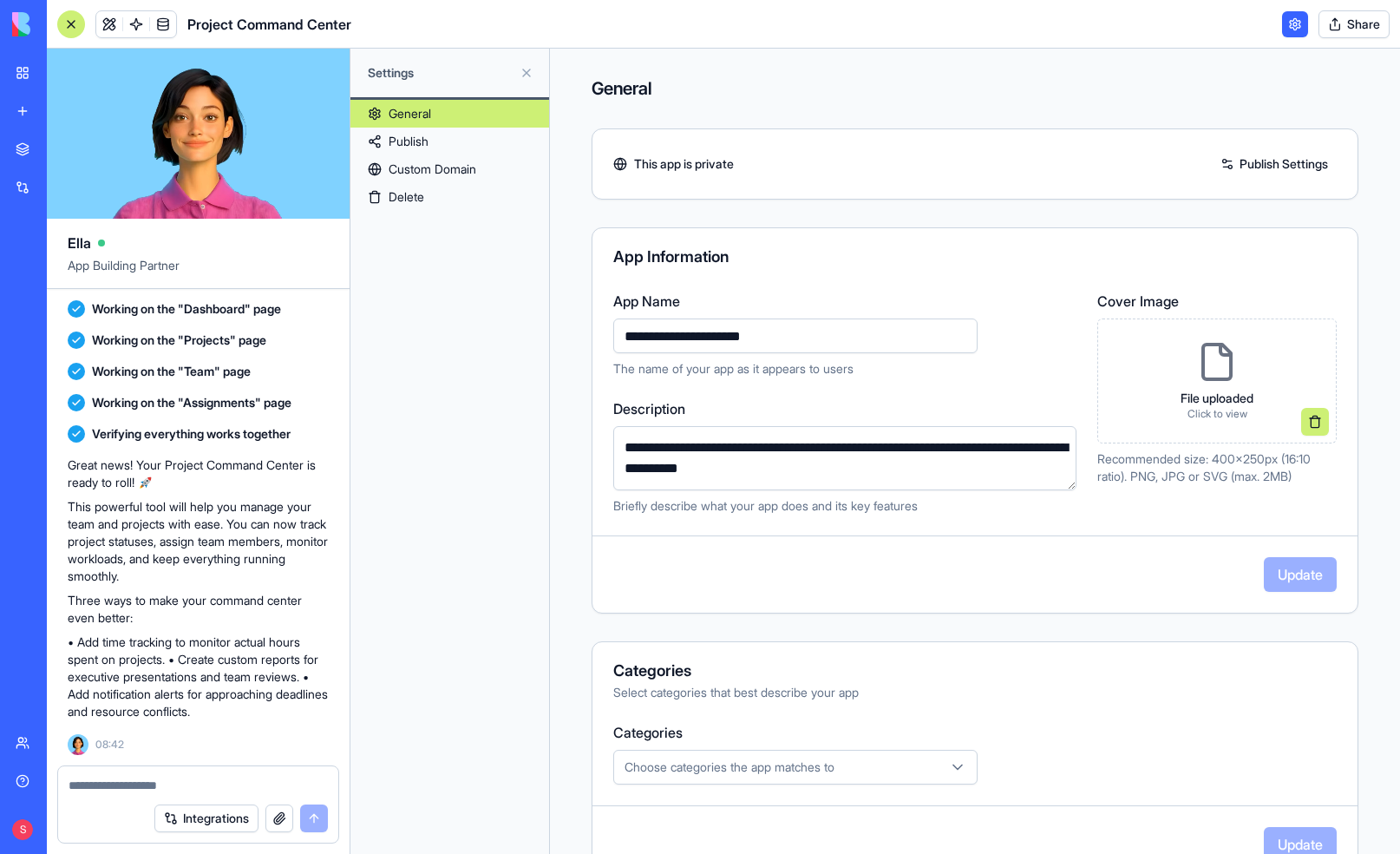 click on "Custom Domain" at bounding box center (449, 169) 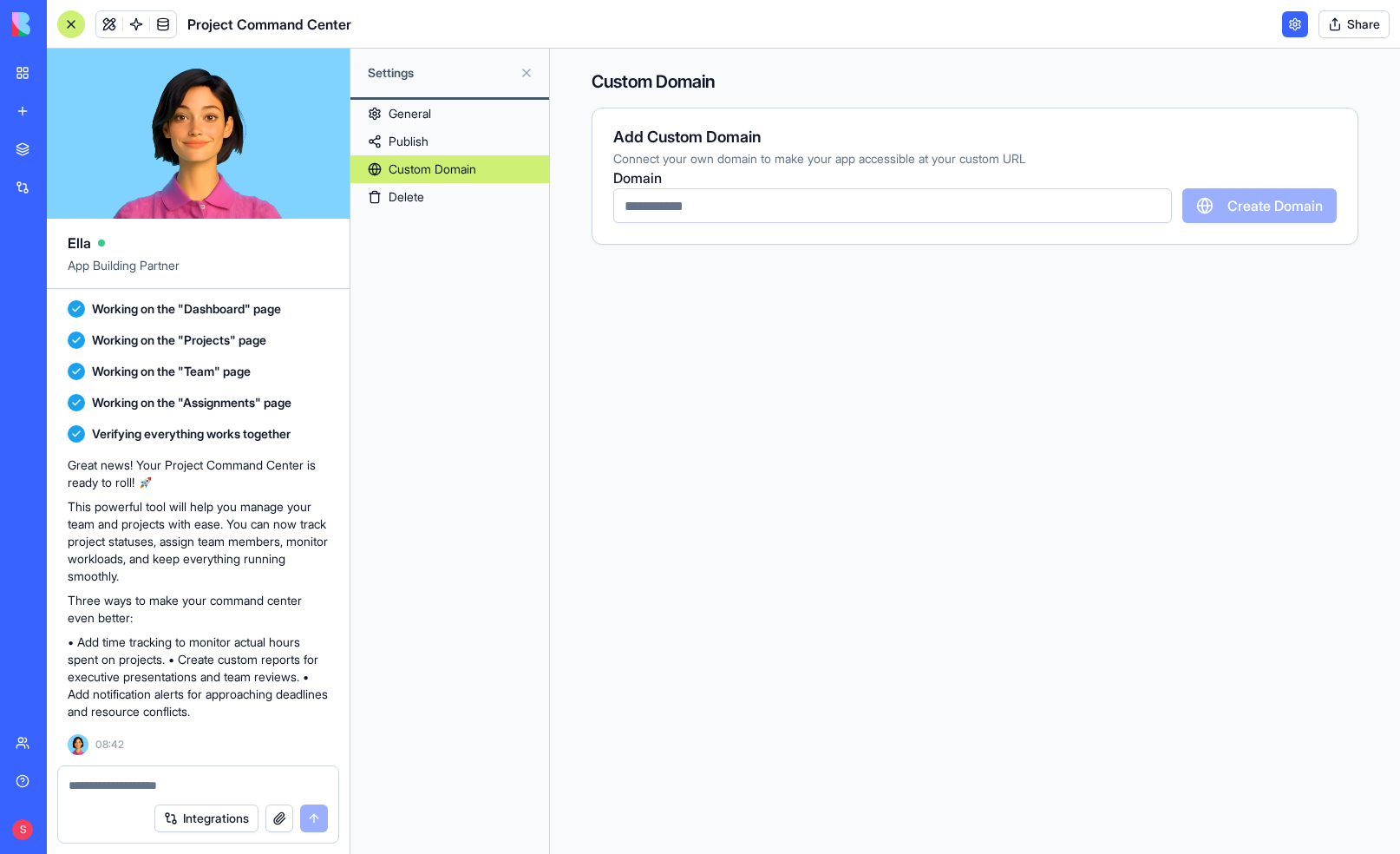 click on "General" at bounding box center [449, 114] 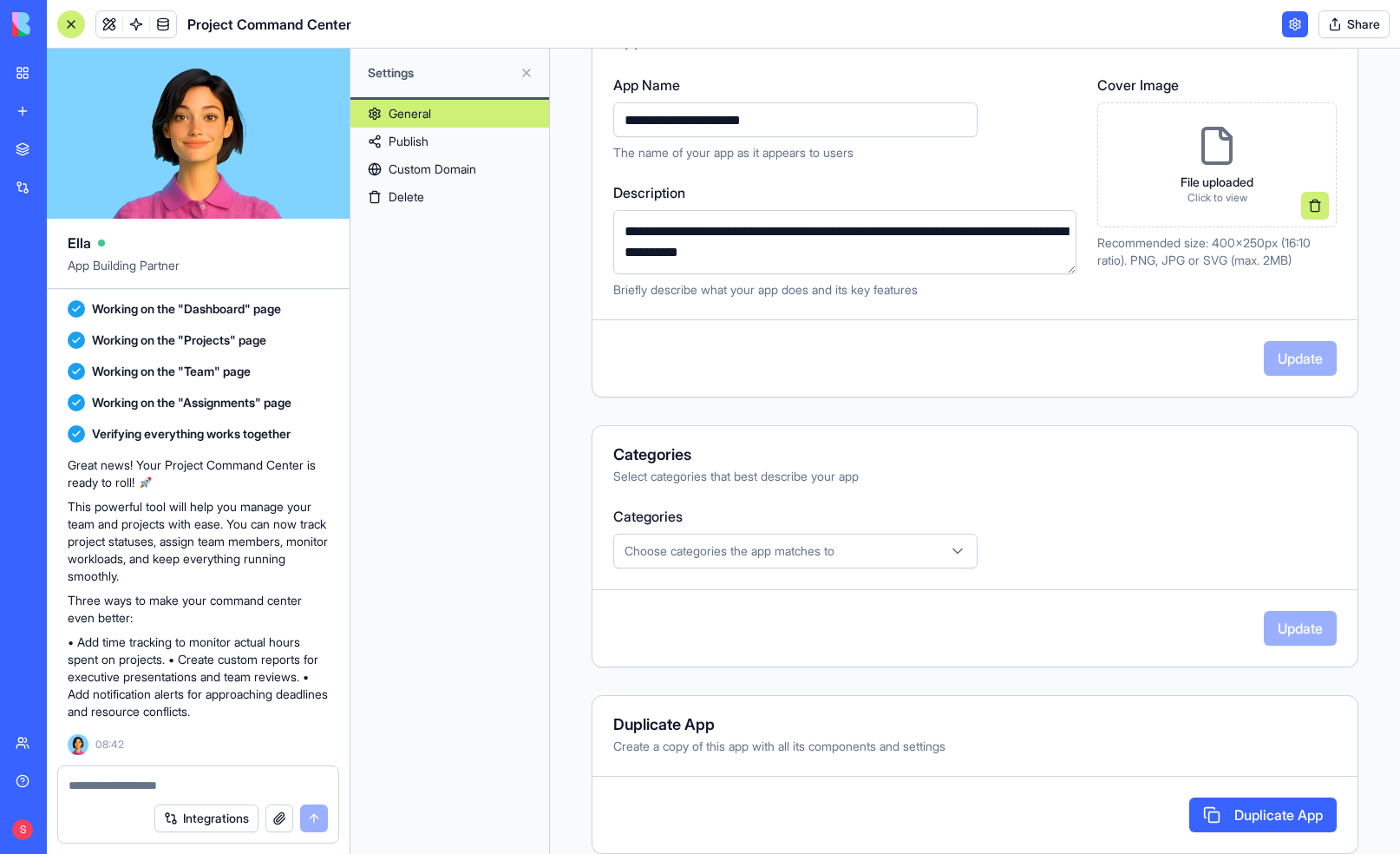 scroll, scrollTop: 0, scrollLeft: 0, axis: both 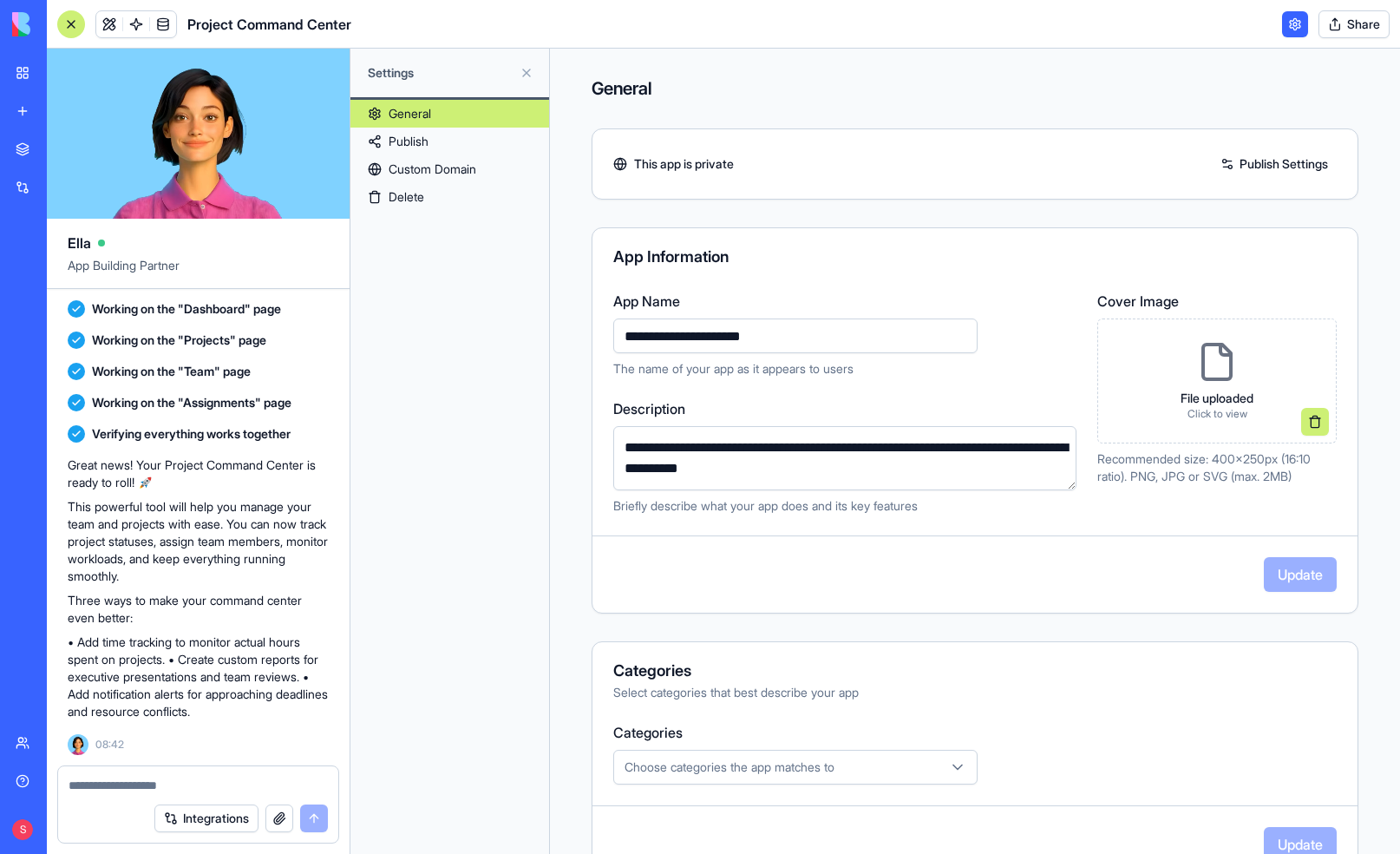 click at bounding box center [1295, 24] 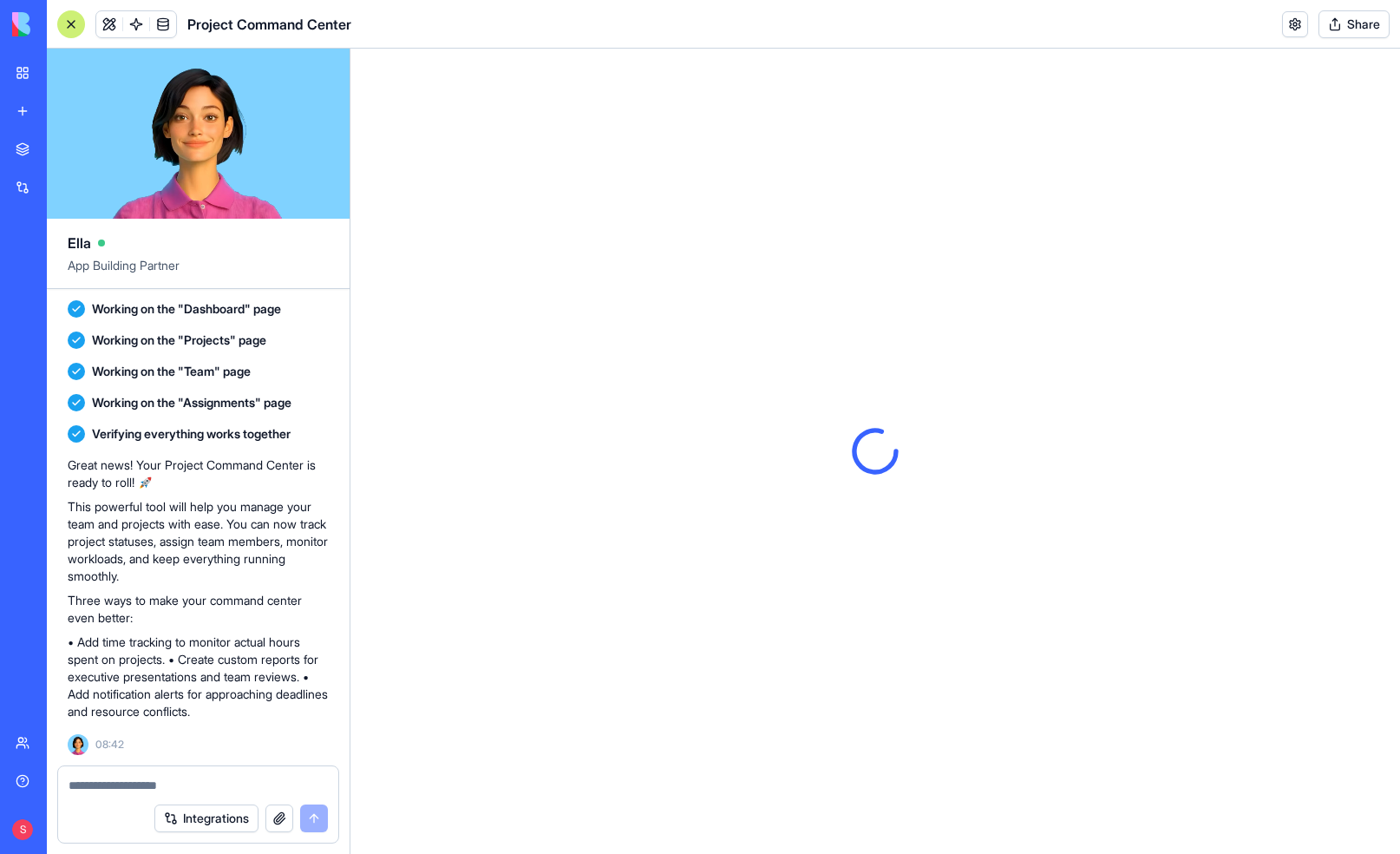 scroll, scrollTop: 0, scrollLeft: 0, axis: both 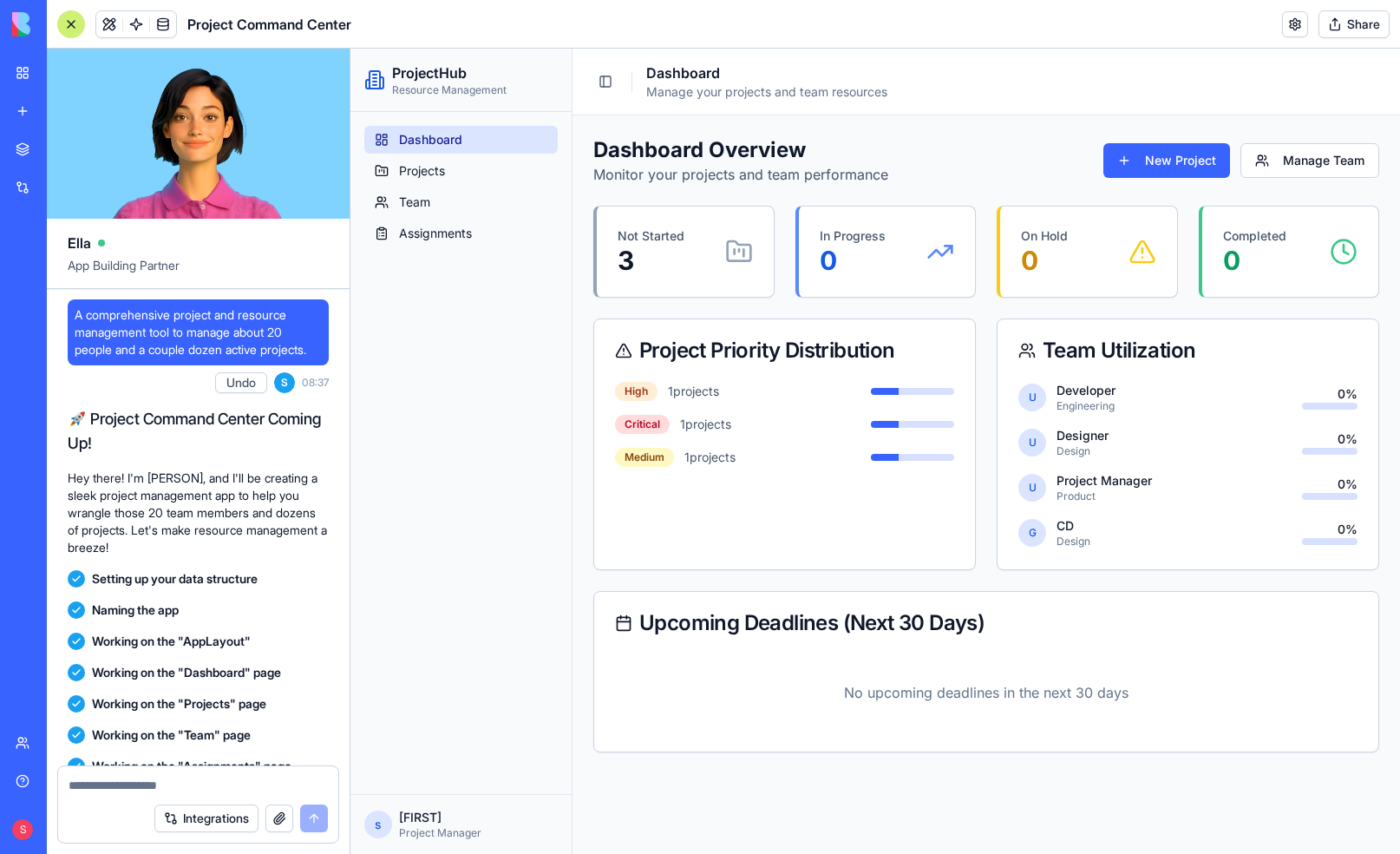 click on "My workspace" at bounding box center (40, 73) 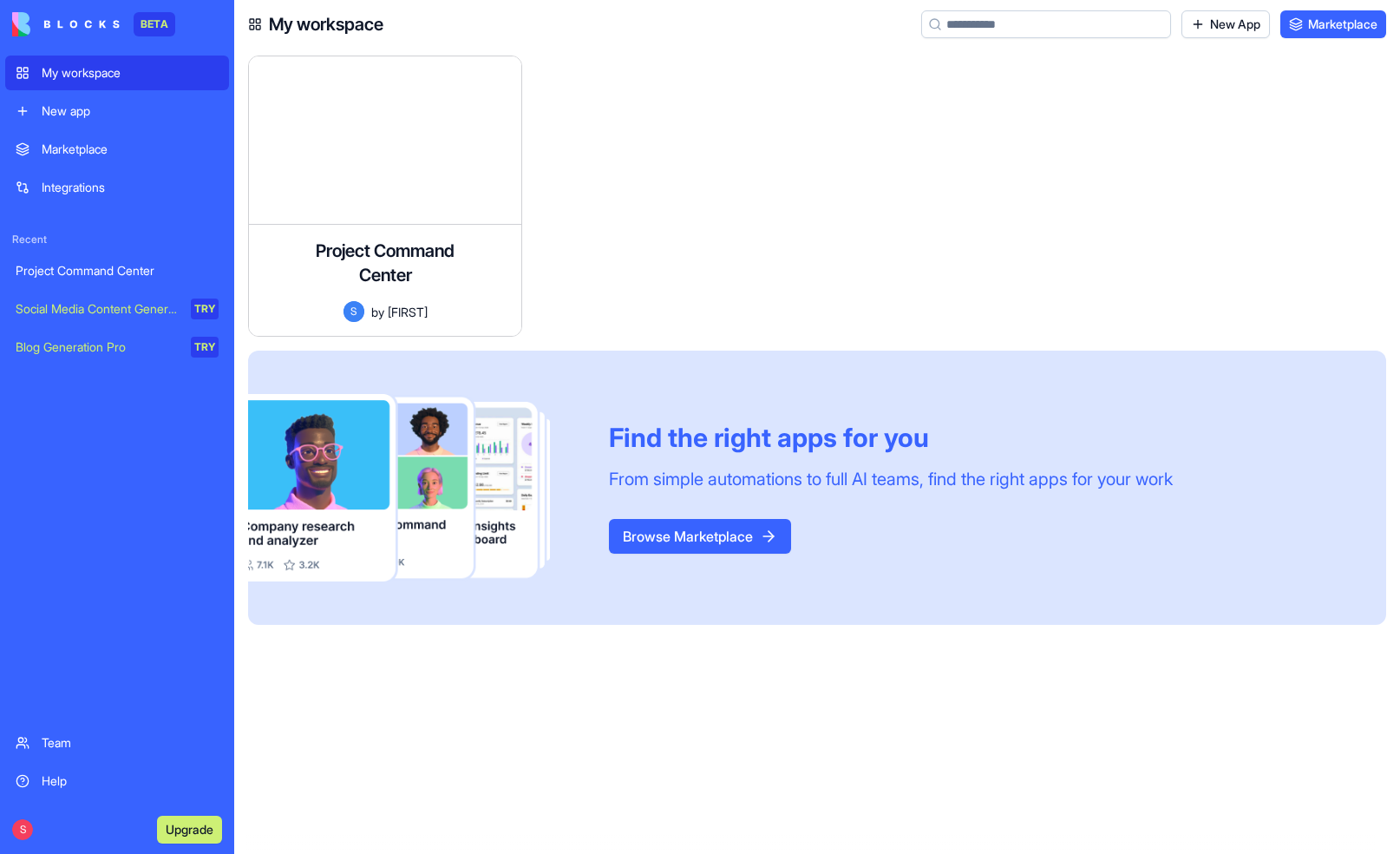 click on "Browse Marketplace" at bounding box center [700, 536] 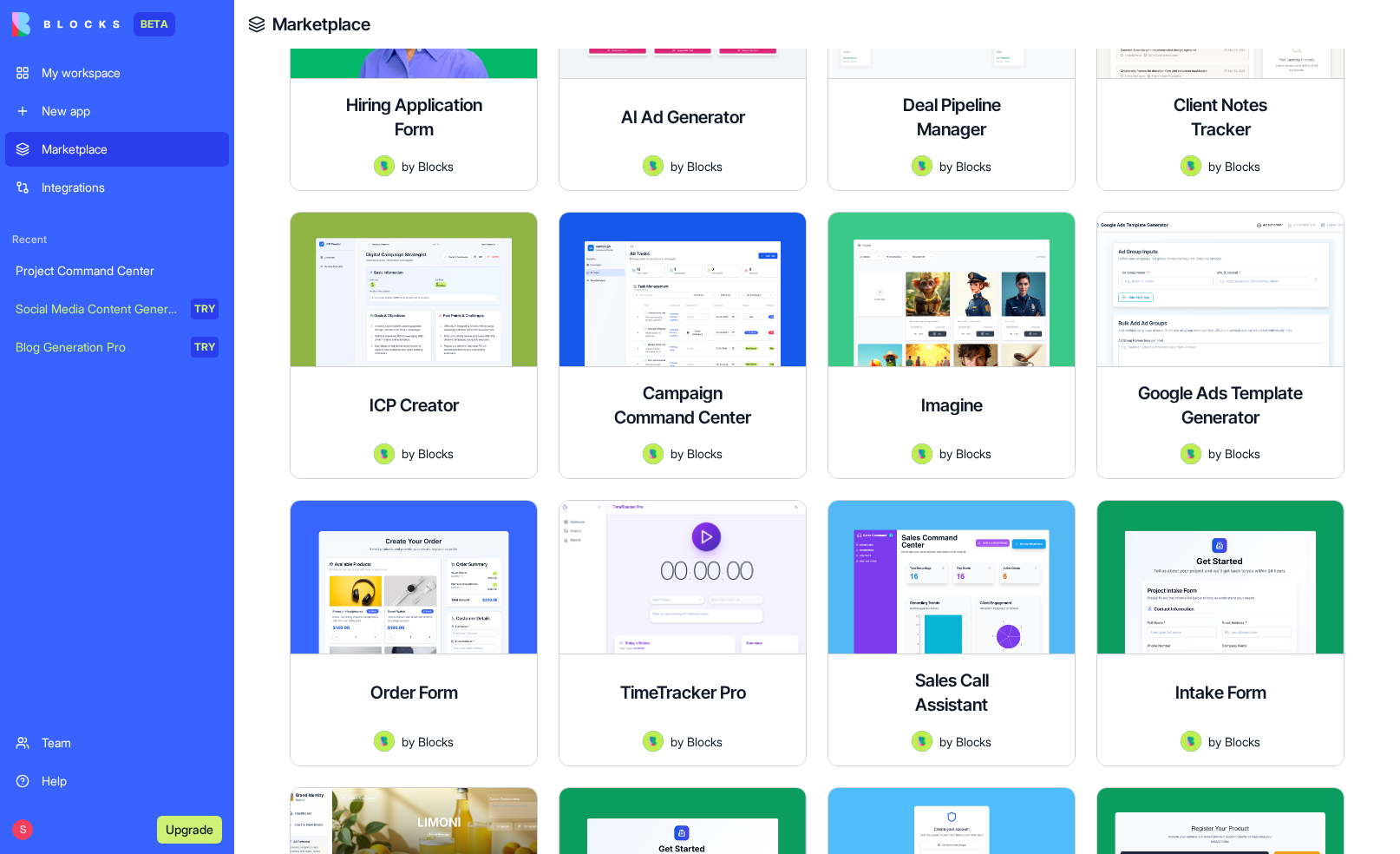 scroll, scrollTop: 691, scrollLeft: 0, axis: vertical 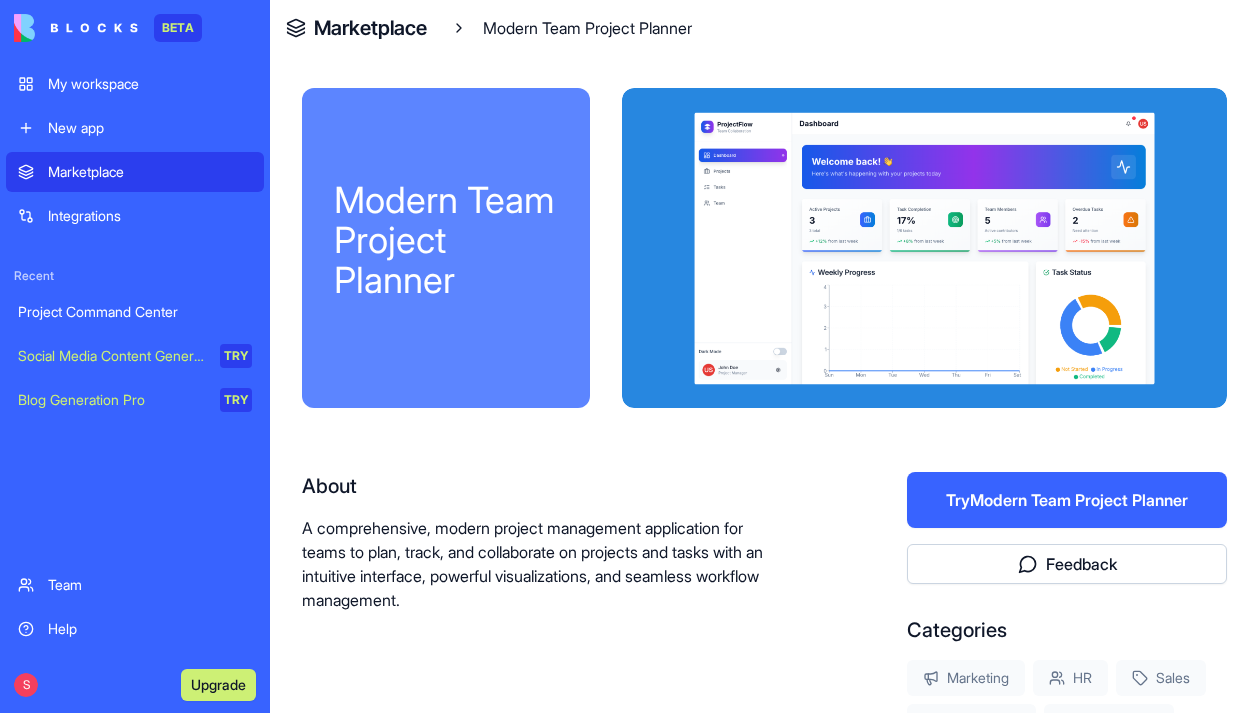 click on "Try  Modern Team Project Planner" at bounding box center (1067, 500) 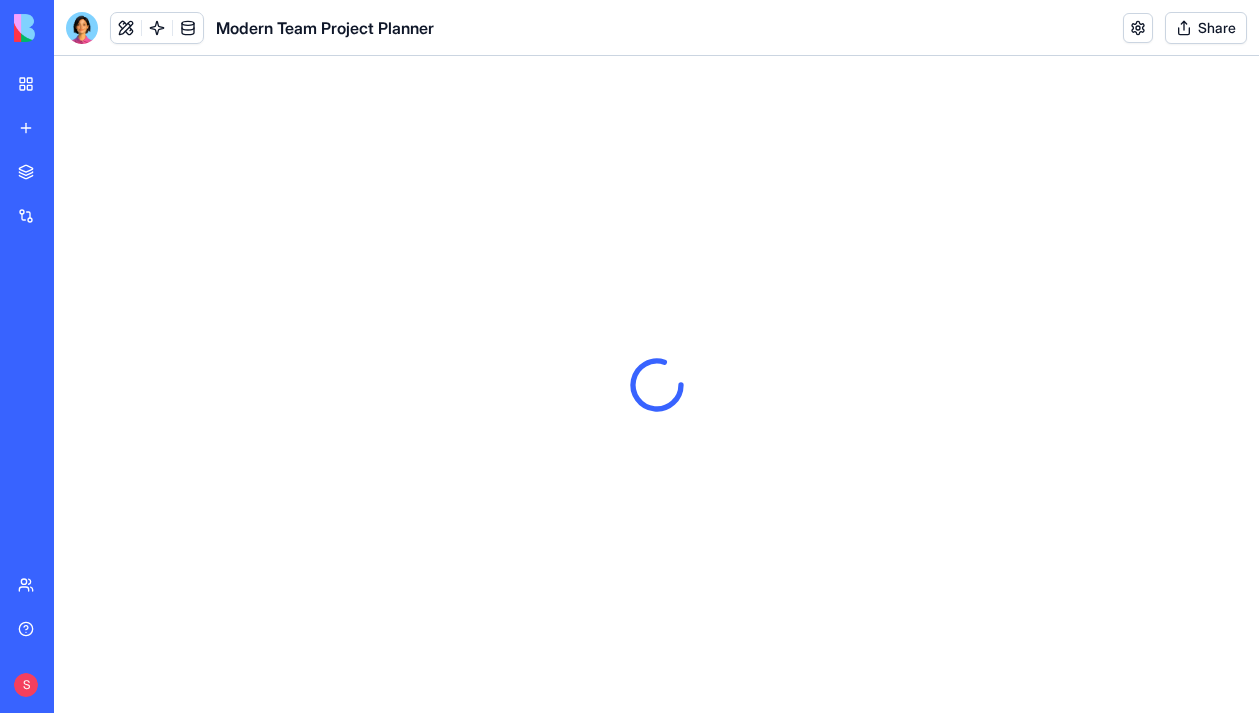 scroll, scrollTop: 0, scrollLeft: 0, axis: both 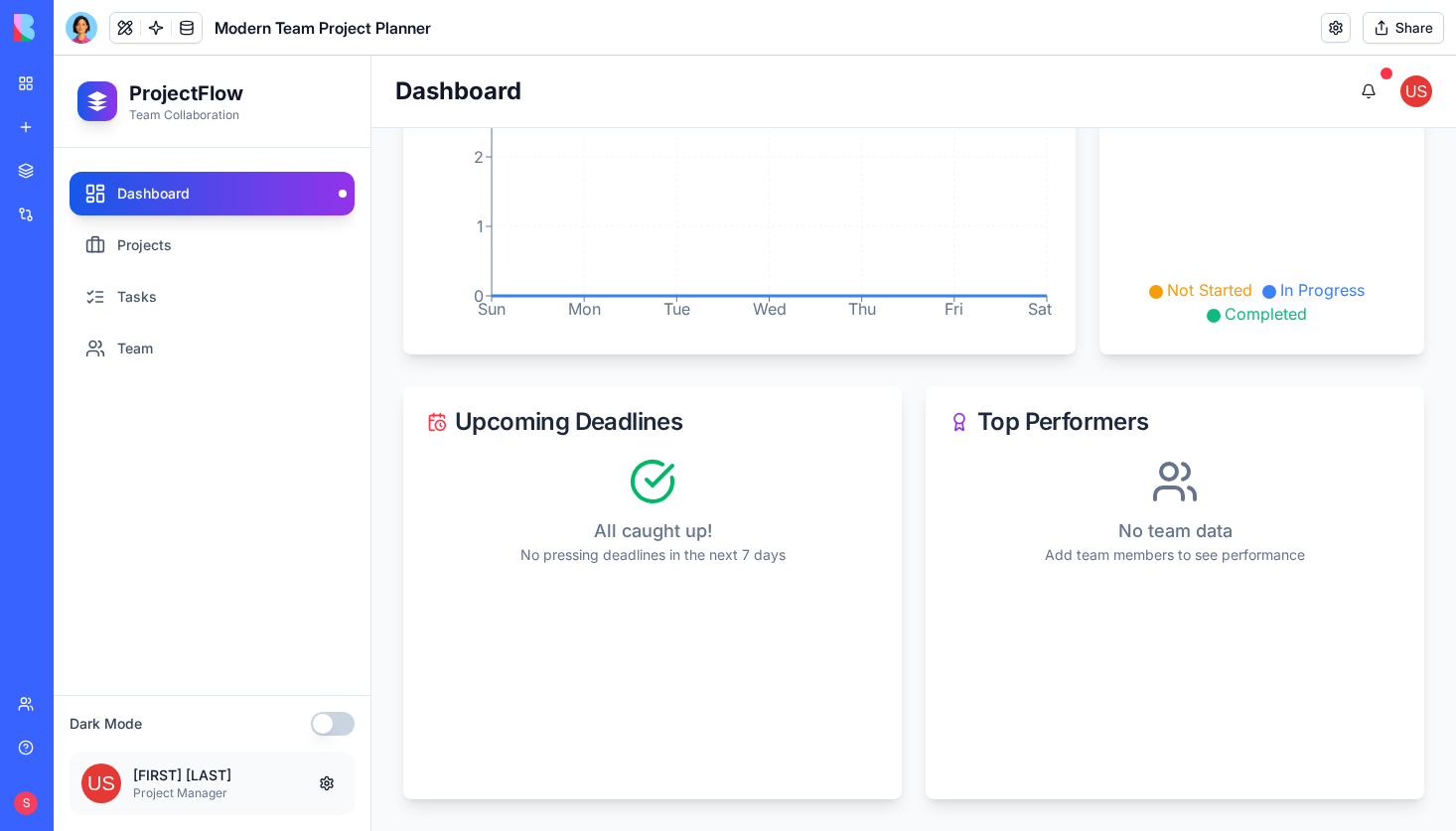 click at bounding box center (333, 724) 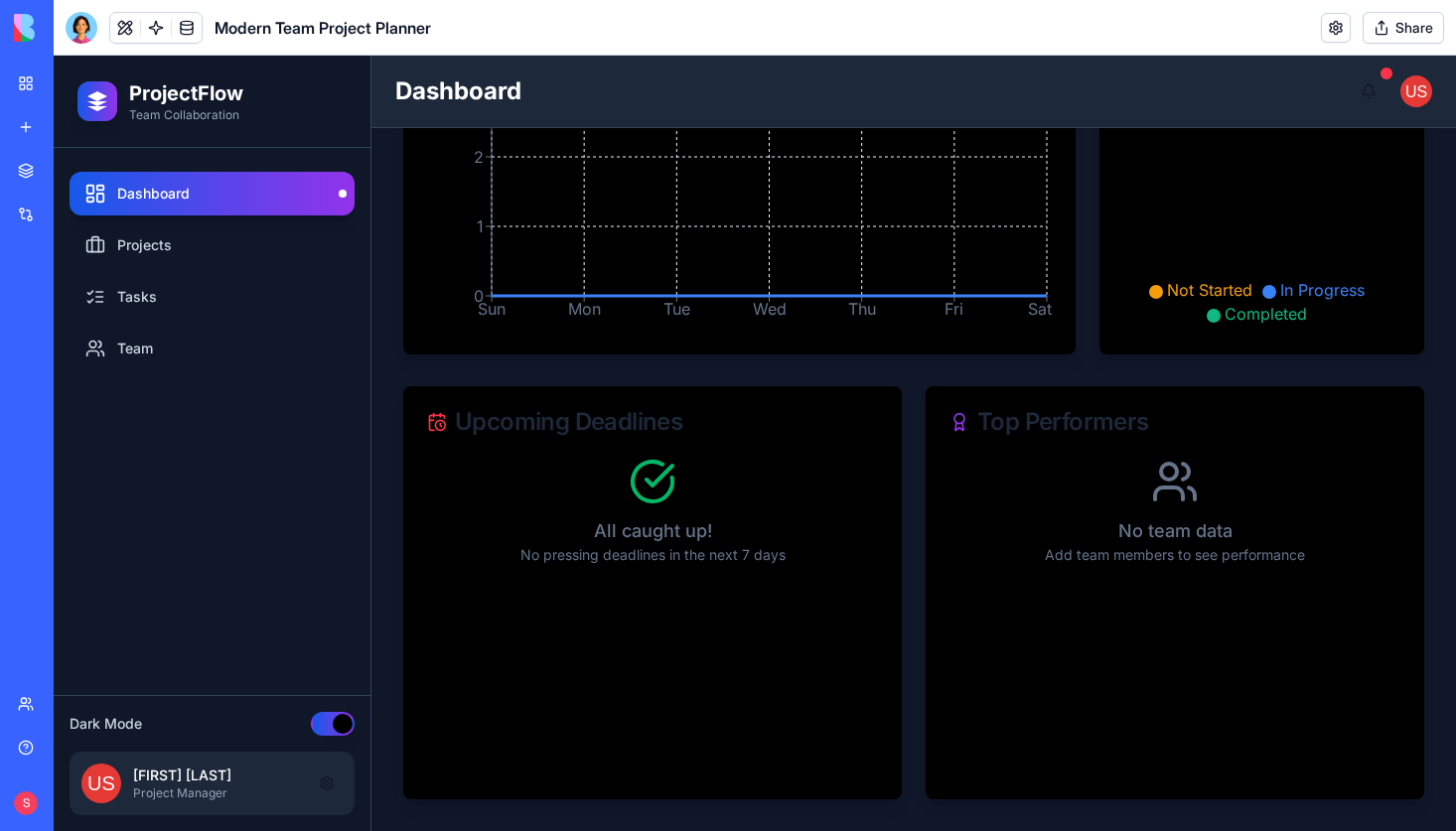 click at bounding box center [333, 724] 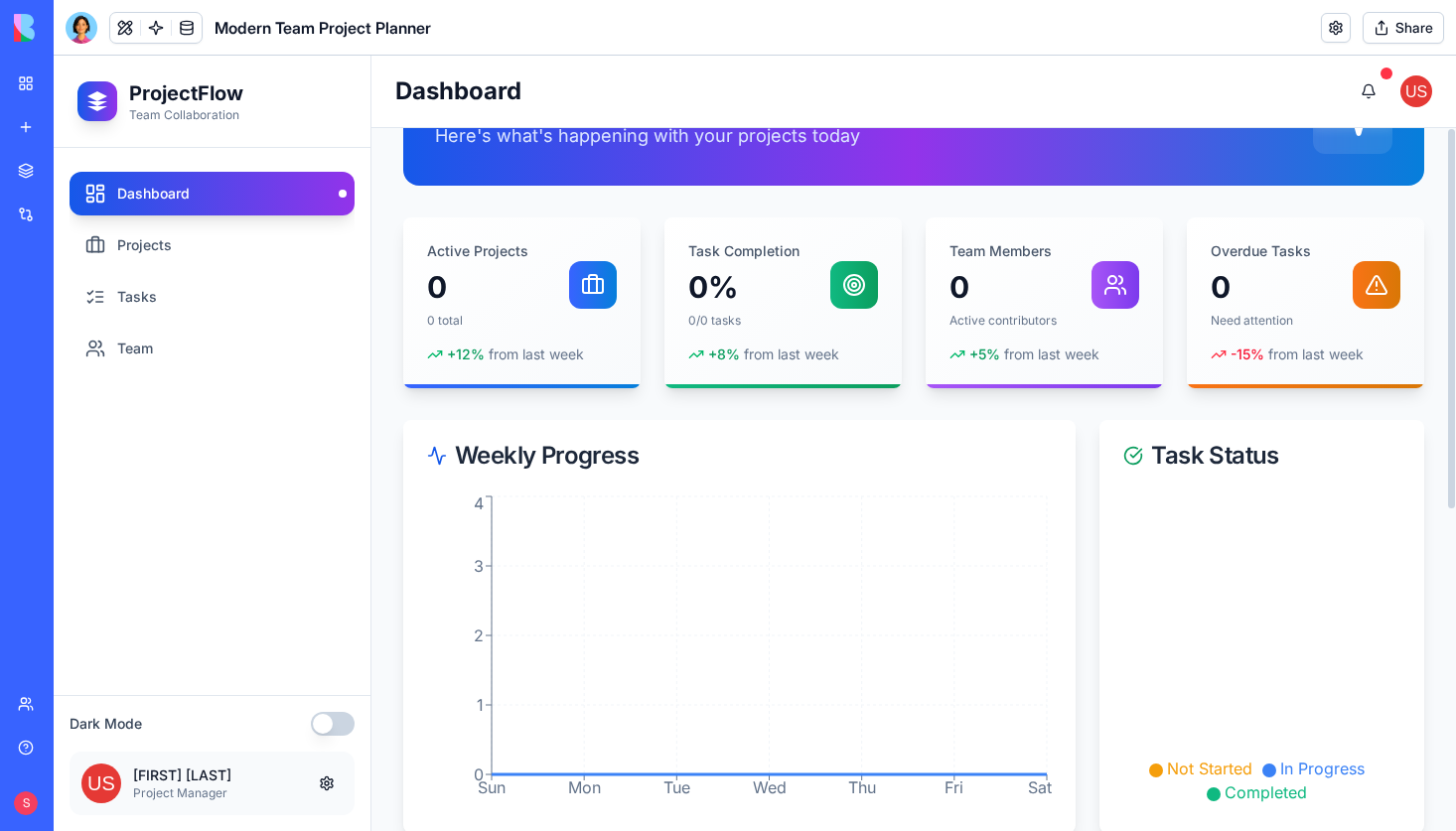 scroll, scrollTop: 0, scrollLeft: 0, axis: both 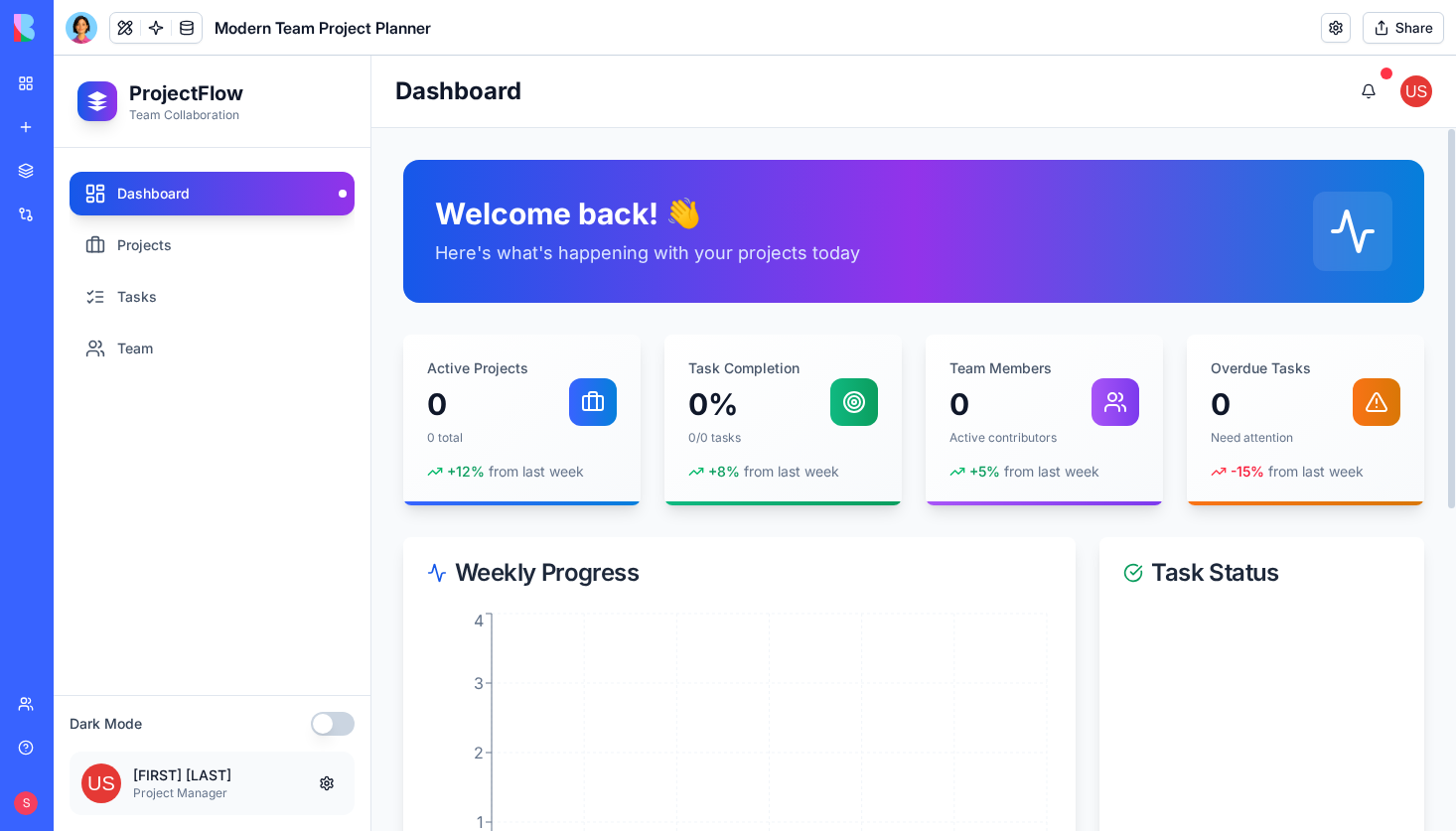 drag, startPoint x: 1337, startPoint y: 229, endPoint x: 1318, endPoint y: 228, distance: 19.026298 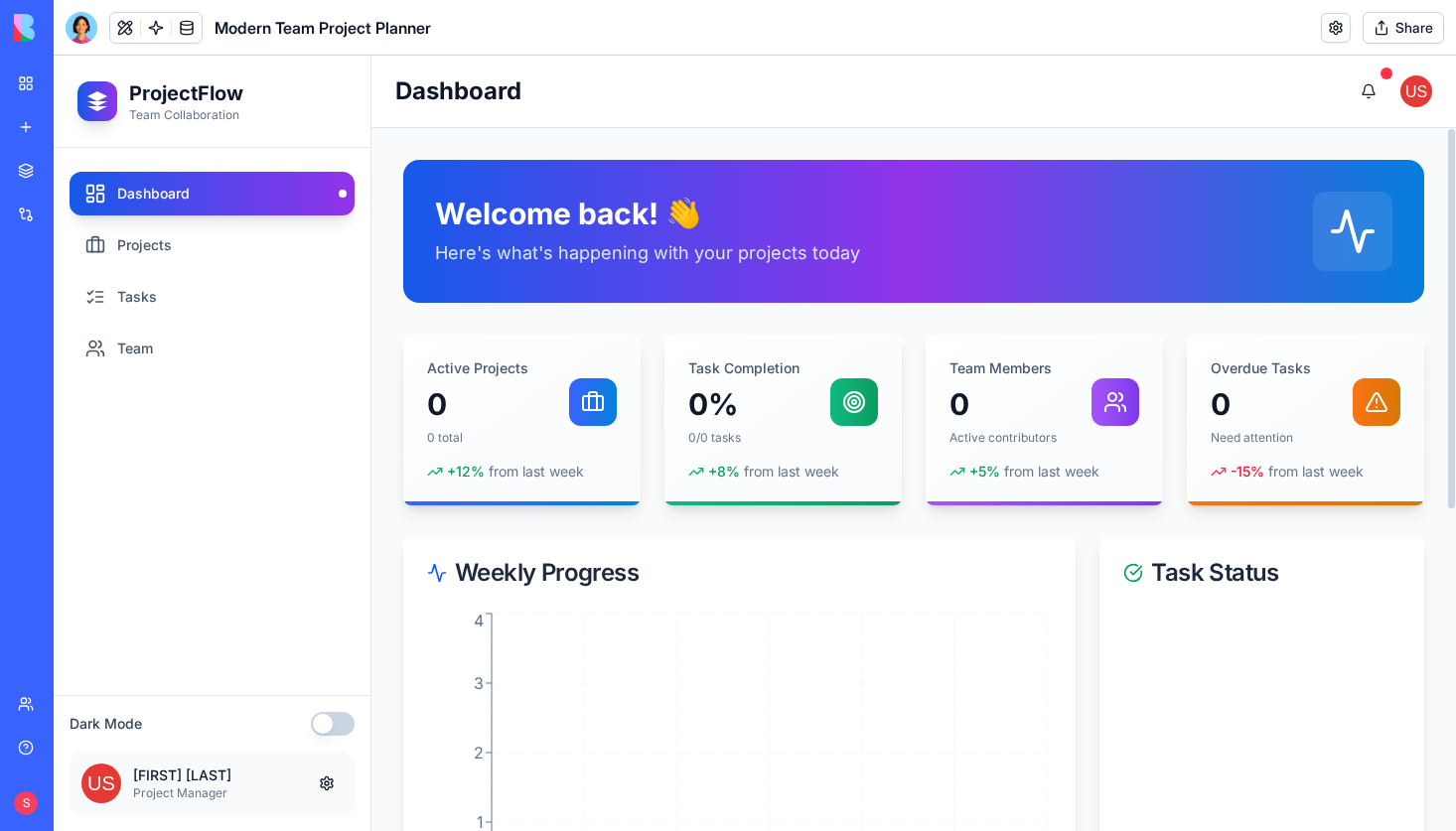 click on "Welcome back! 👋 Here's what's happening with your projects today Active Projects 0 0 total + 12 % from last week Task Completion 0% 0/0 tasks + 8 % from last week Team Members 0 Active contributors + 5 % from last week Overdue Tasks 0 Need attention -15 % from last week Weekly Progress Sun Mon Tue Wed Thu Fri Sat 0 1 2 3 4 Tue Task Status Not Started In Progress Completed Upcoming Deadlines All caught up! No pressing deadlines in the next 7 days Top Performers No team data Add team members to see performance" at bounding box center [914, 777] 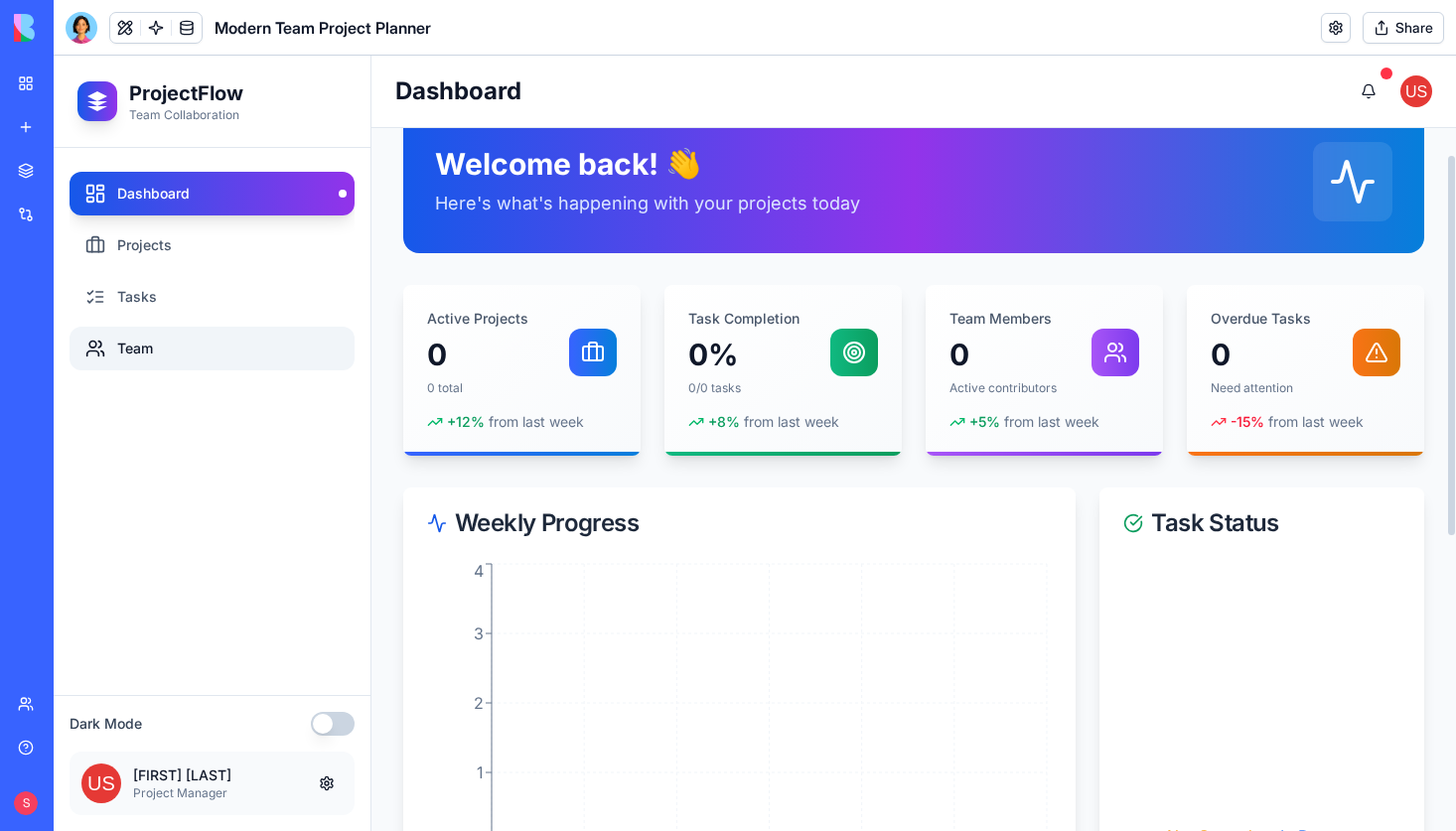 scroll, scrollTop: 0, scrollLeft: 0, axis: both 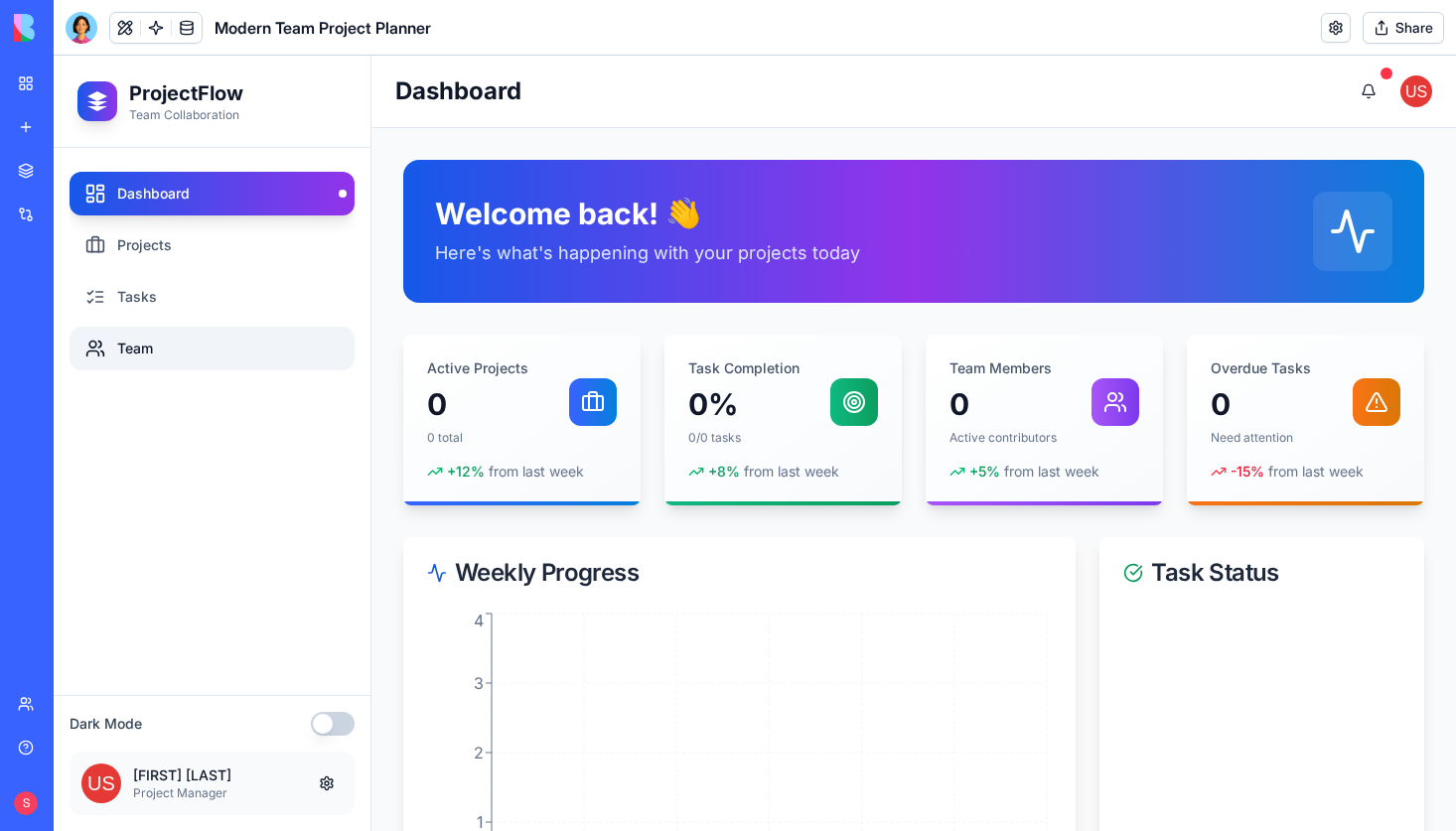 click on "Team" at bounding box center (212, 348) 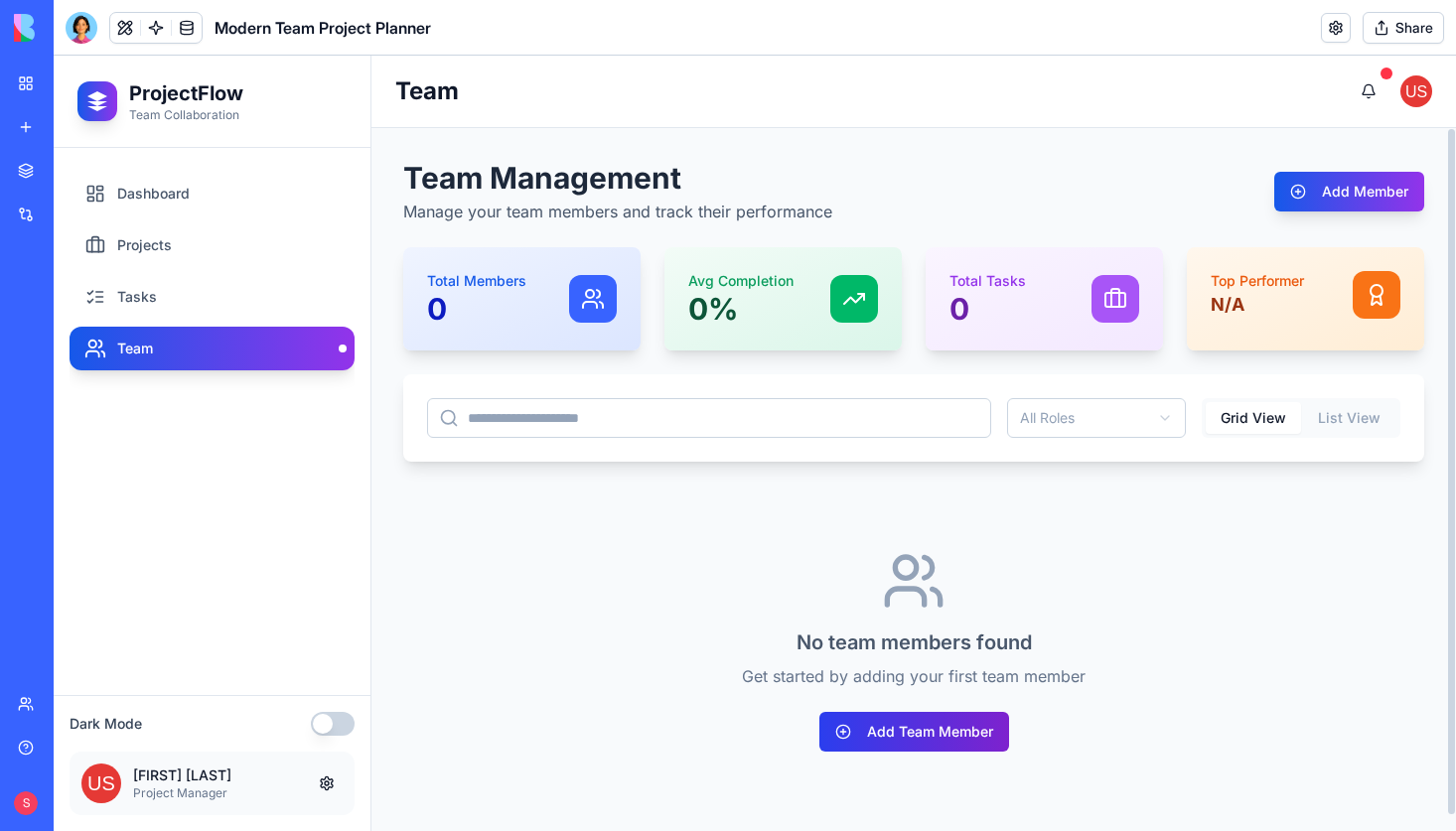 click on "Add Team Member" at bounding box center (914, 732) 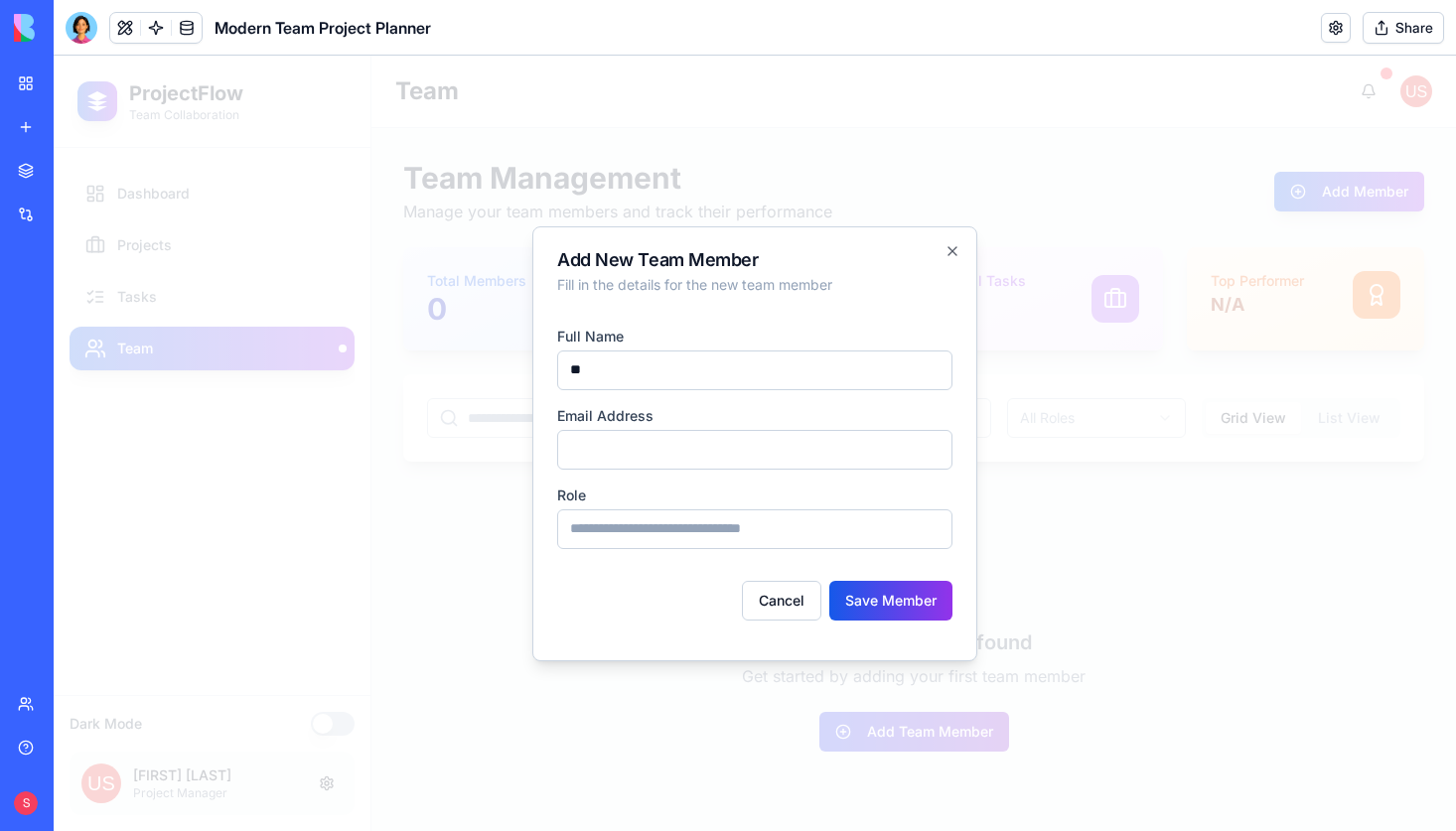 type on "*" 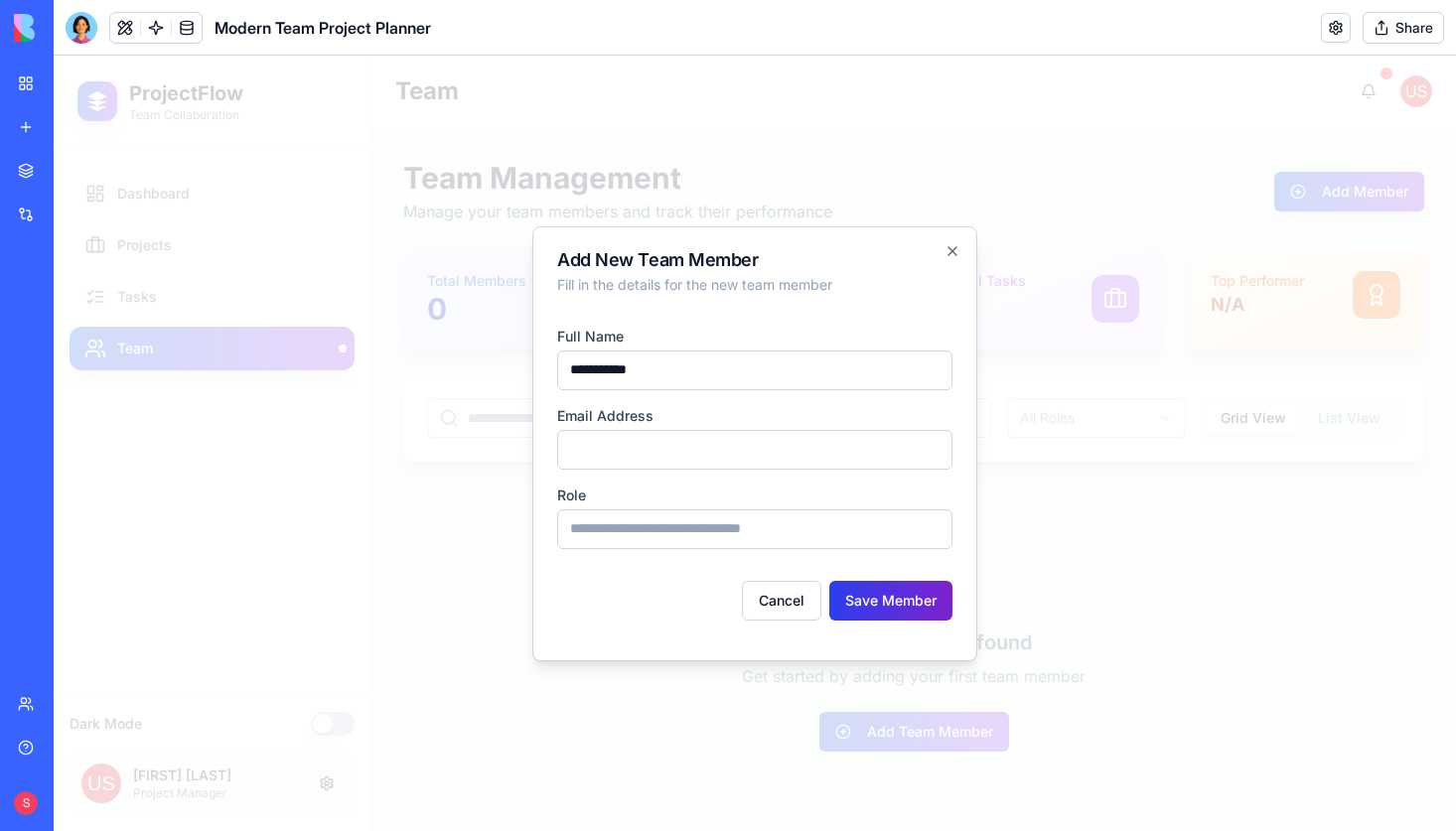 type on "**********" 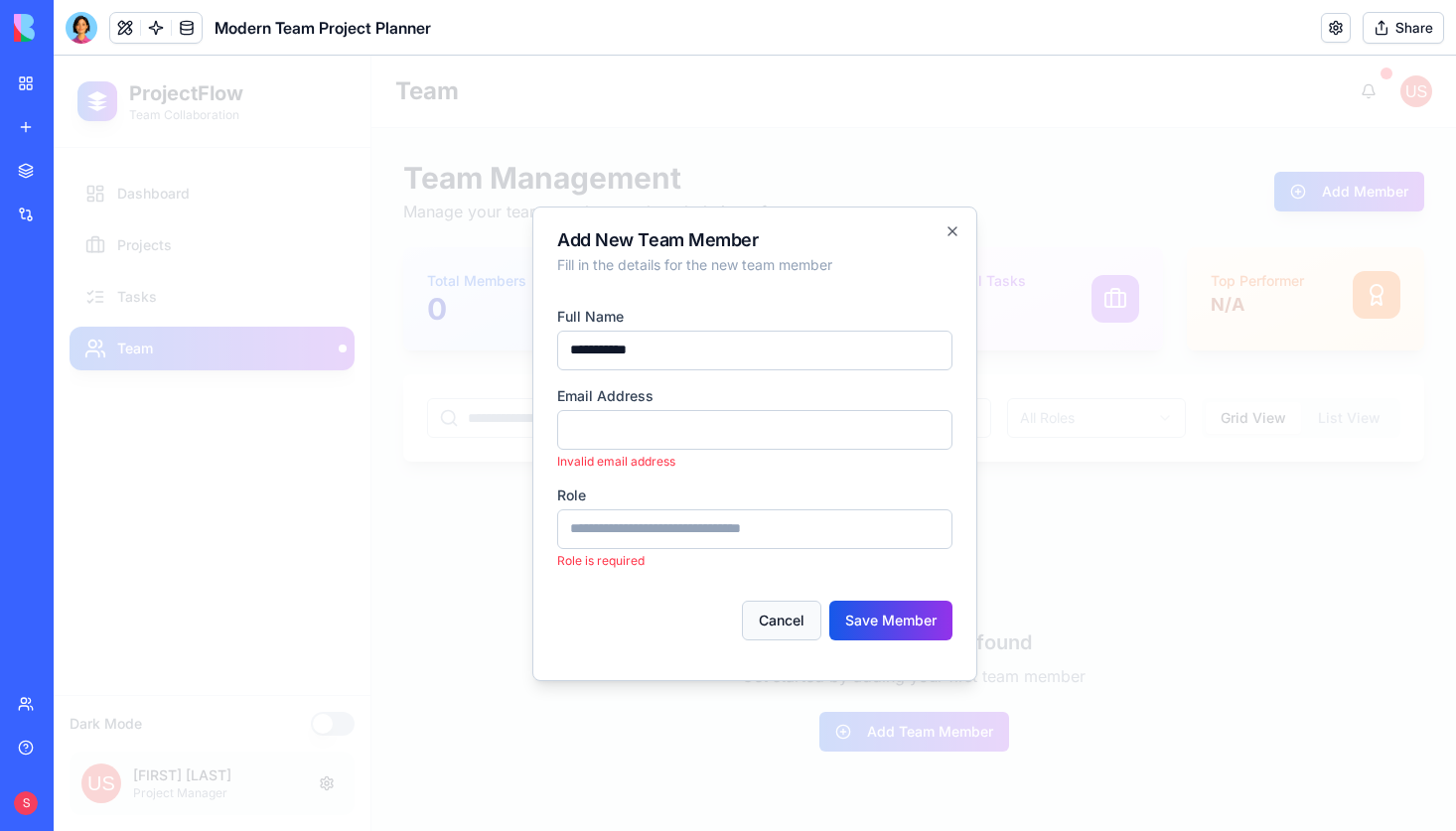 click on "Cancel" at bounding box center (782, 621) 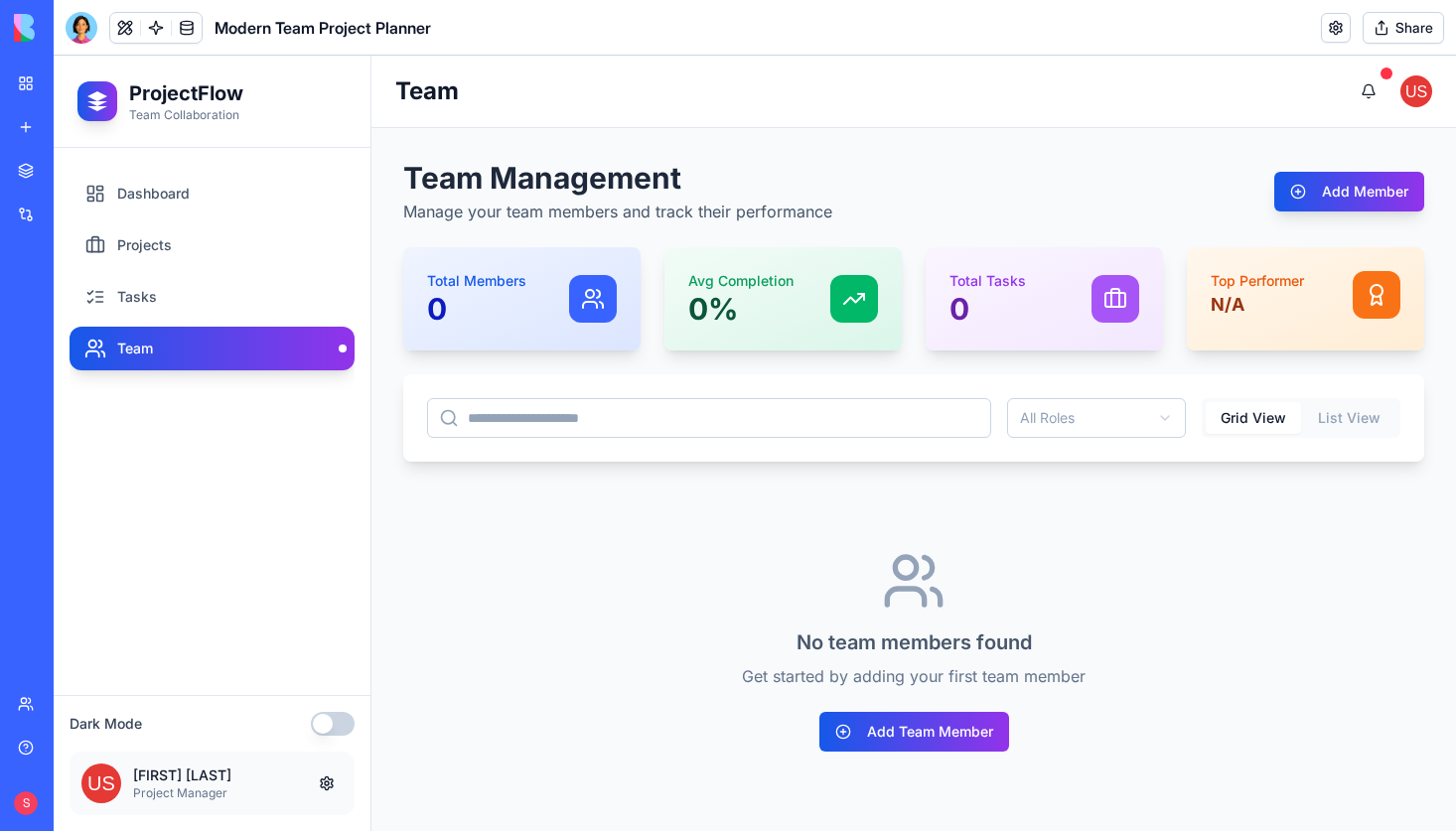 click on "Social Media Content Generator" at bounding box center [23, 397] 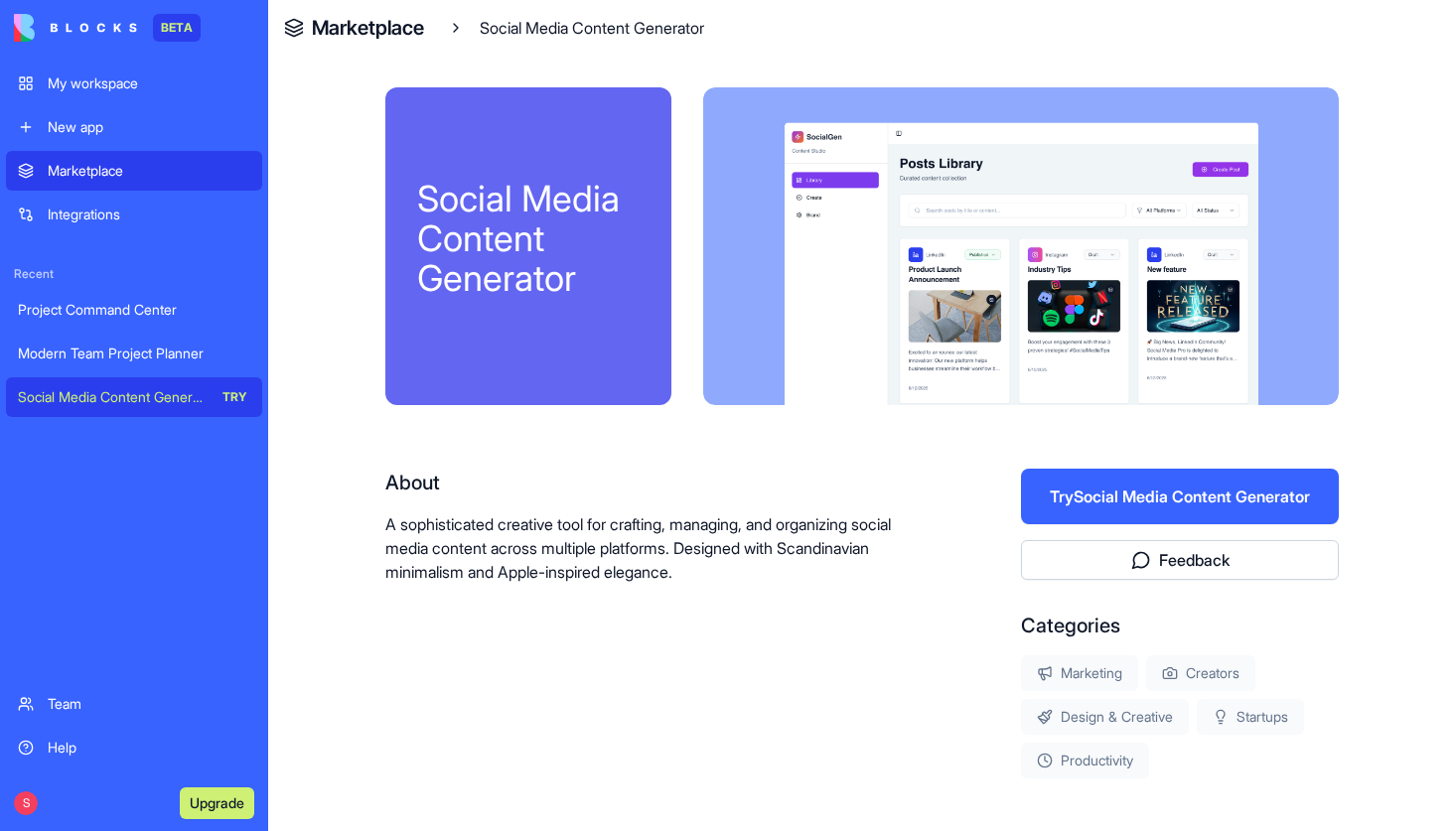 click on "Project Command Center" at bounding box center (134, 310) 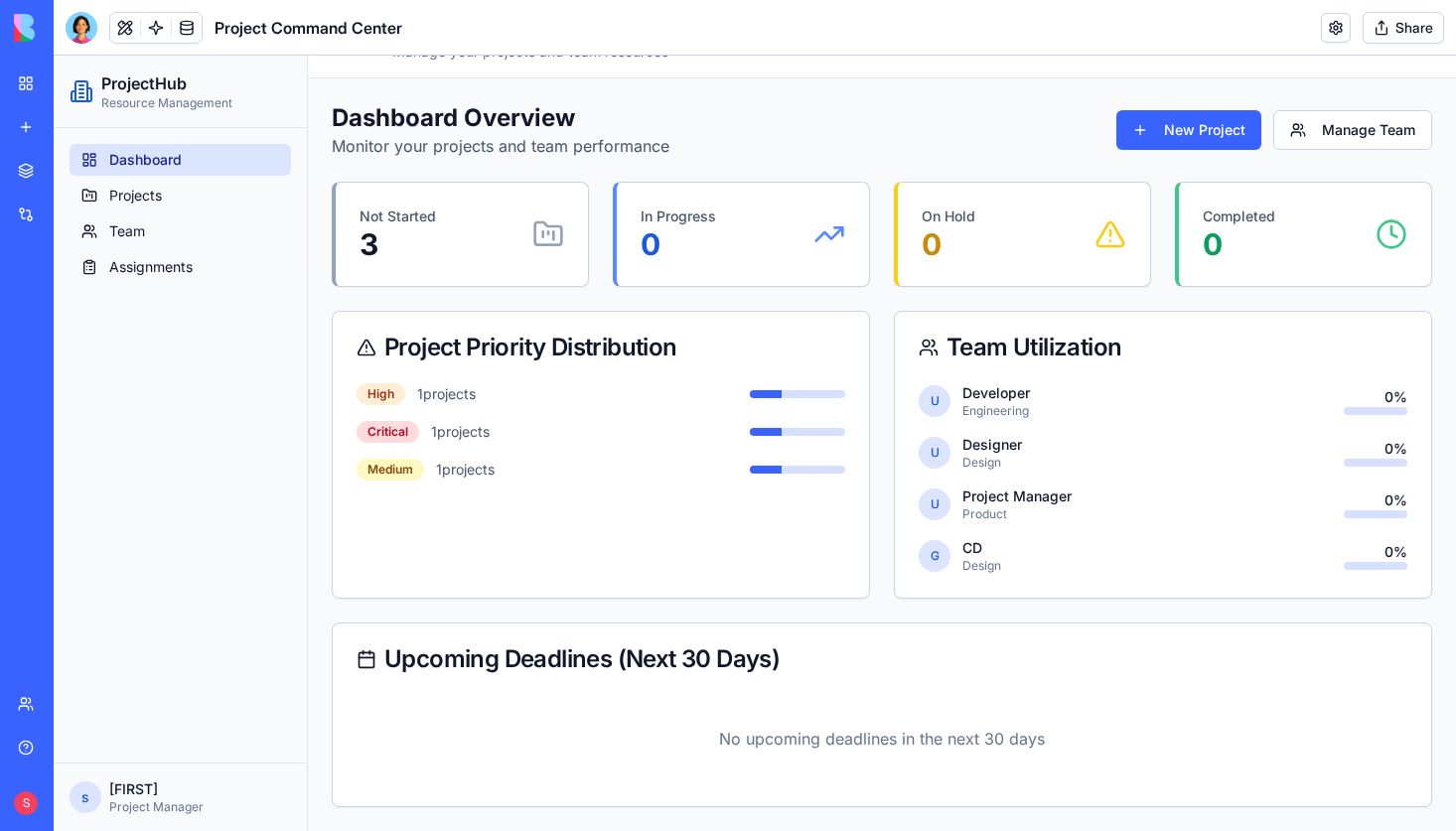 scroll, scrollTop: 0, scrollLeft: 0, axis: both 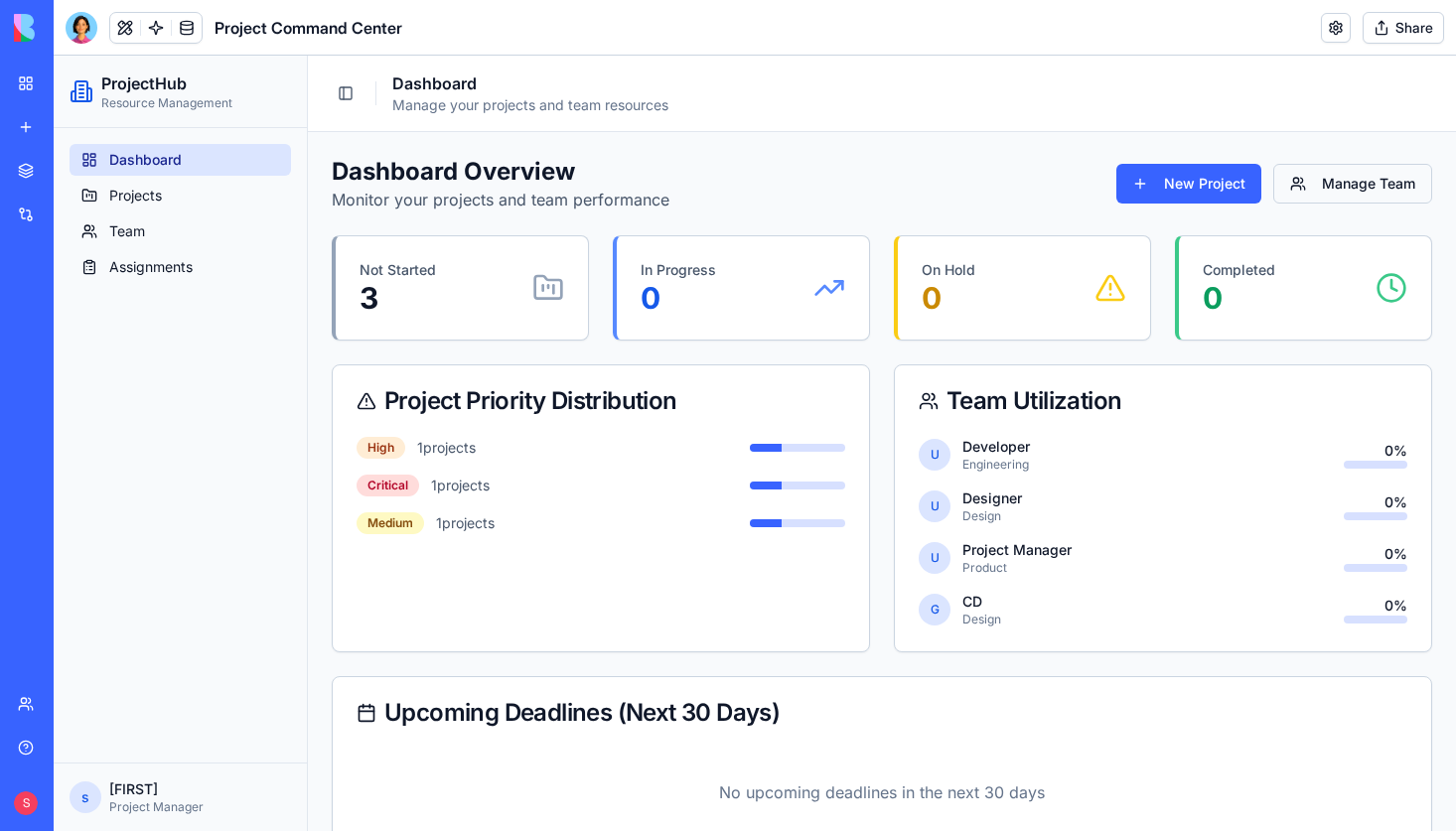 click on "Manage Team" at bounding box center [1353, 184] 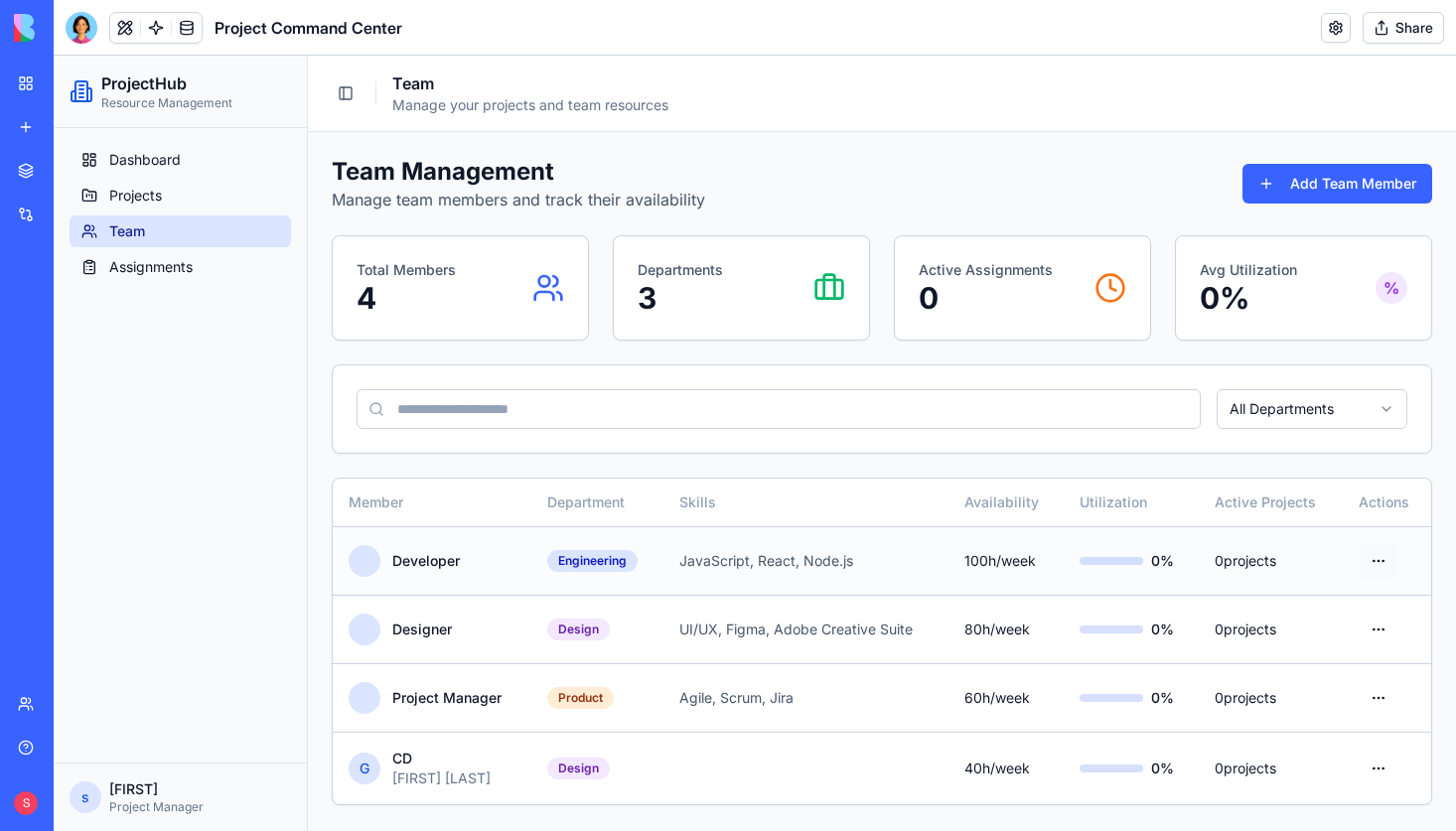 click on "ProjectHub Resource Management Dashboard Projects Team Assignments s steven Project Manager Toggle Sidebar Team Manage your projects and team resources Team Management Manage team members and track their availability Add Team Member Total Members 4 Departments 3 Active Assignments 0 Avg Utilization 0 % % All Departments Member Department Skills Availability Utilization Active Projects Actions Developer Engineering JavaScript, React, Node.js 100 h/week 0 % 0  projects Designer Design UI/UX, Figma, Adobe Creative Suite 80 h/week 0 % 0  projects Project Manager Product Agile, Scrum, Jira 60 h/week 0 % 0  projects G CD Gary Paultre Design 40 h/week 0 % 0  projects" at bounding box center (755, 443) 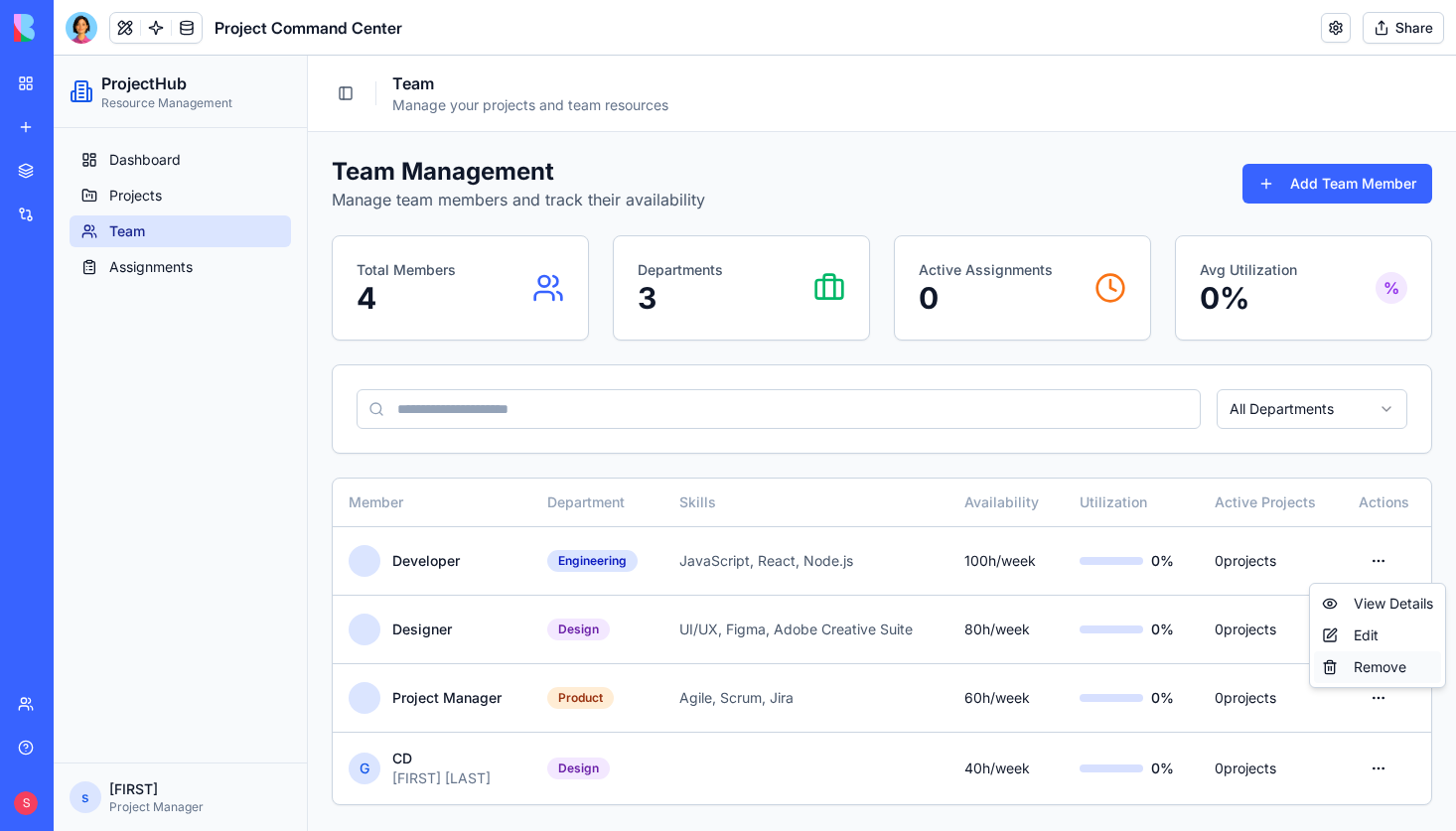 click on "Remove" at bounding box center [1378, 667] 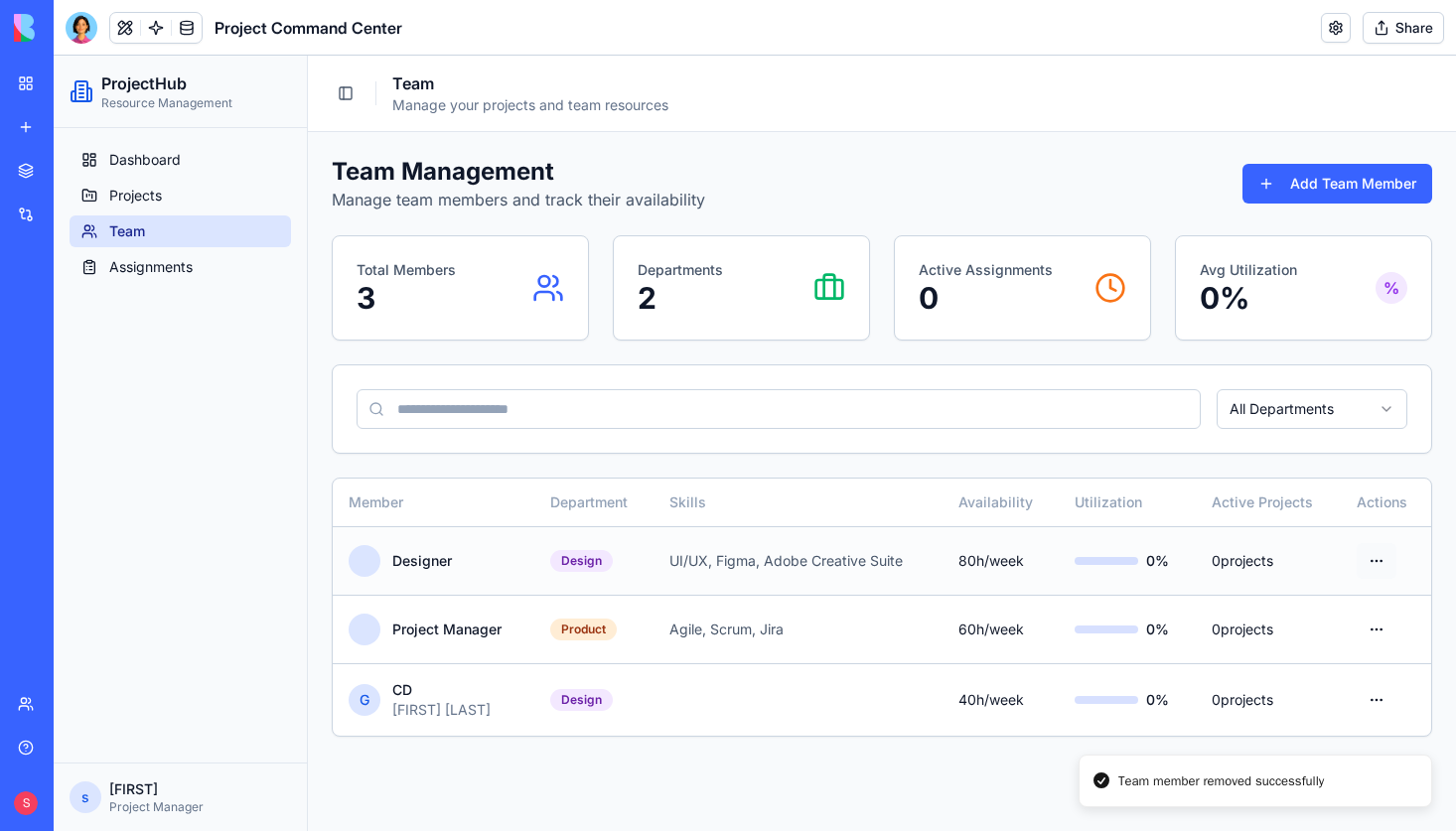 click on "ProjectHub Resource Management Dashboard Projects Team Assignments s steven Project Manager Toggle Sidebar Team Manage your projects and team resources Team Management Manage team members and track their availability Add Team Member Total Members 3 Departments 2 Active Assignments 0 Avg Utilization 0 % % All Departments Member Department Skills Availability Utilization Active Projects Actions Designer Design UI/UX, Figma, Adobe Creative Suite 80 h/week 0 % 0  projects Project Manager Product Agile, Scrum, Jira 60 h/week 0 % 0  projects G CD Gary Paultre Design 40 h/week 0 % 0  projects Team member removed successfully" at bounding box center [755, 443] 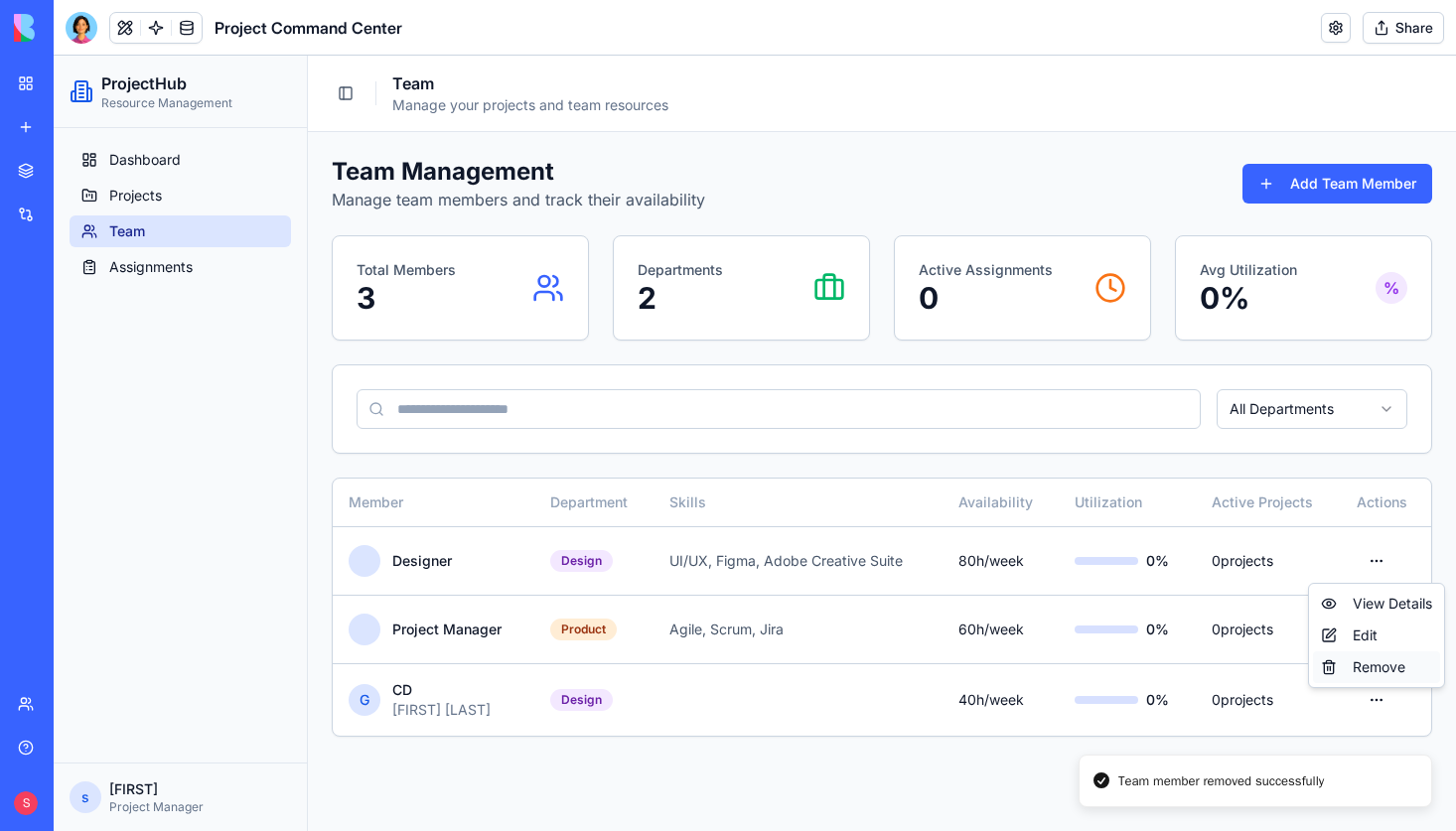 drag, startPoint x: 1365, startPoint y: 669, endPoint x: 1350, endPoint y: 662, distance: 16.552945 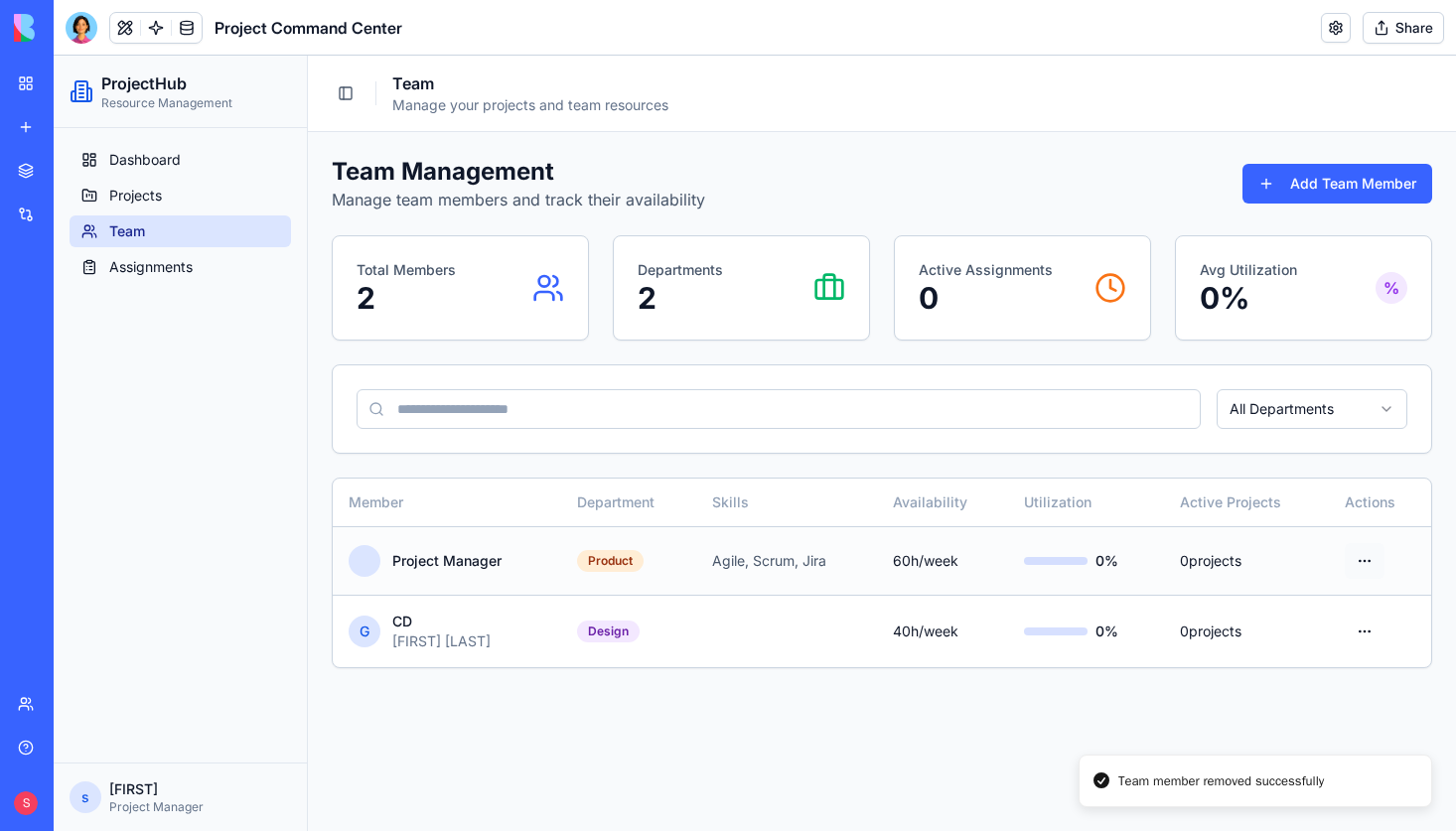 click on "ProjectHub Resource Management Dashboard Projects Team Assignments s steven Project Manager Toggle Sidebar Team Manage your projects and team resources Team Management Manage team members and track their availability Add Team Member Total Members 2 Departments 2 Active Assignments 0 Avg Utilization 0 % % All Departments Member Department Skills Availability Utilization Active Projects Actions Project Manager Product Agile, Scrum, Jira 60 h/week 0 % 0  projects G CD Gary Paultre Design 40 h/week 0 % 0  projects Team member removed successfully" at bounding box center (755, 443) 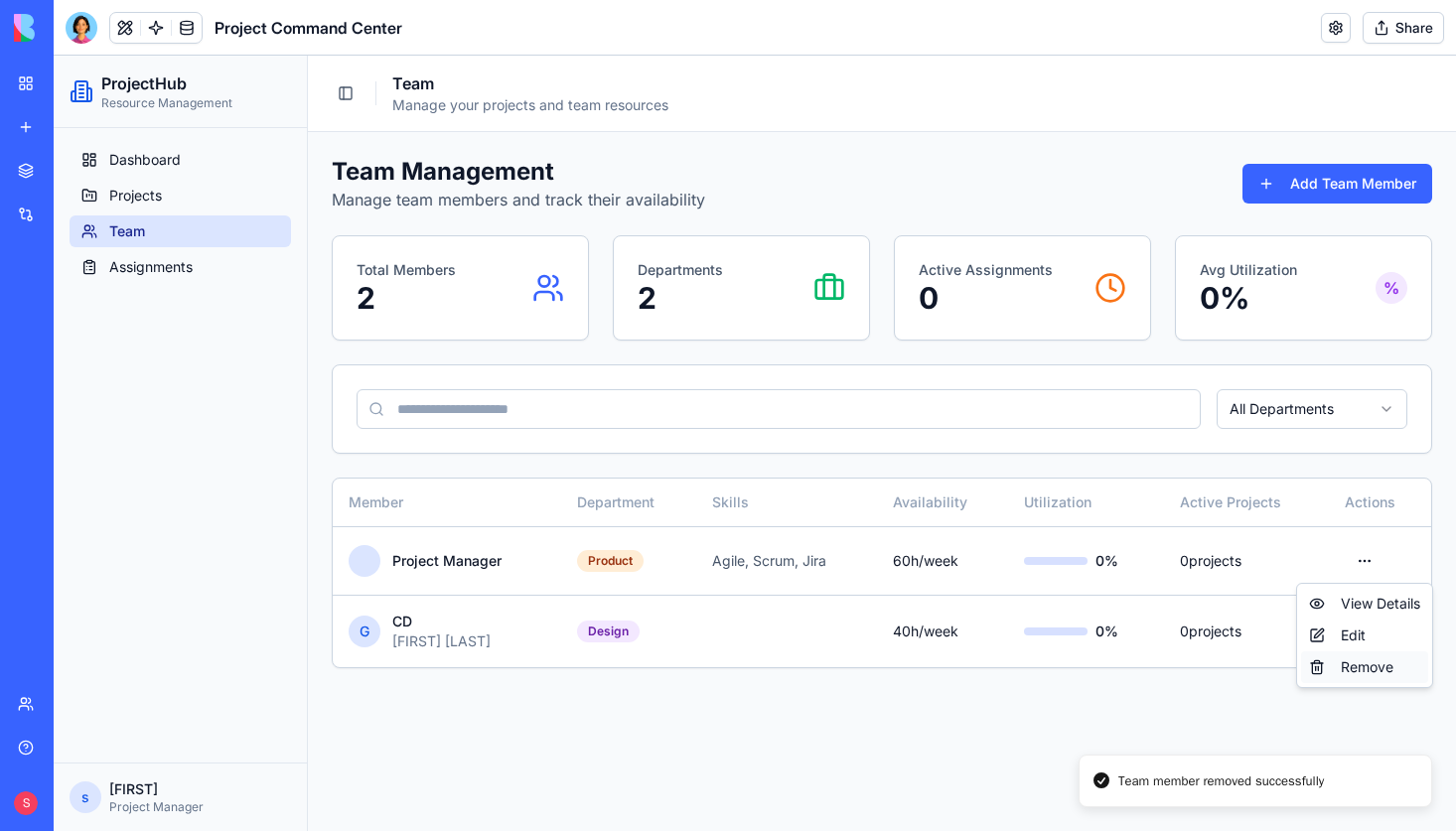 click on "Remove" at bounding box center [1365, 667] 